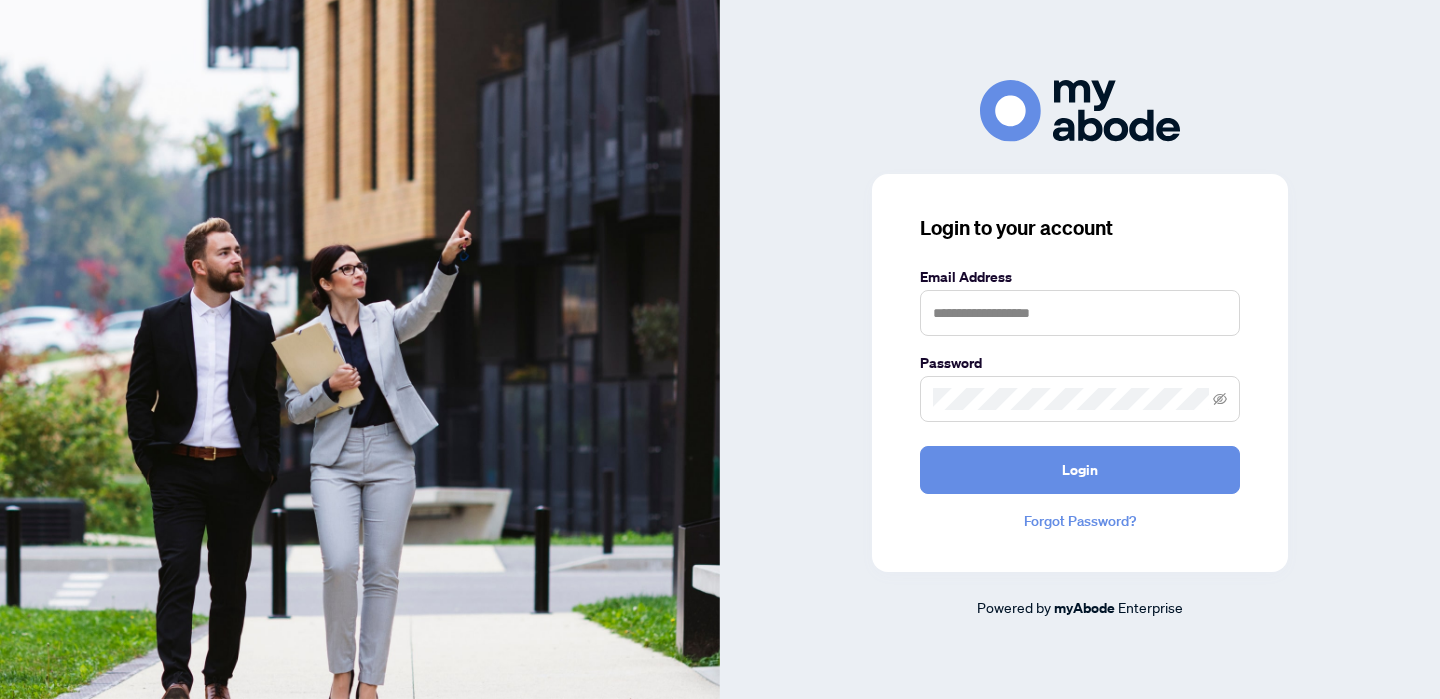scroll, scrollTop: 0, scrollLeft: 0, axis: both 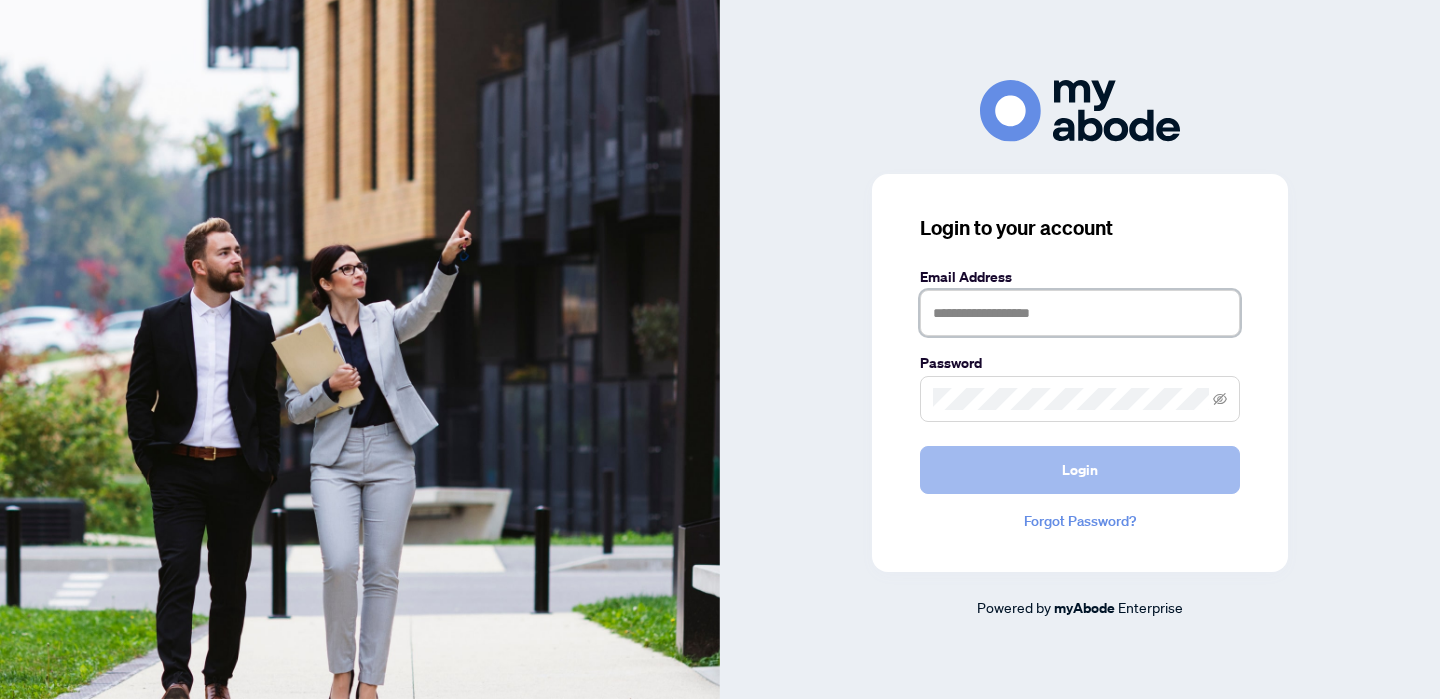type on "**********" 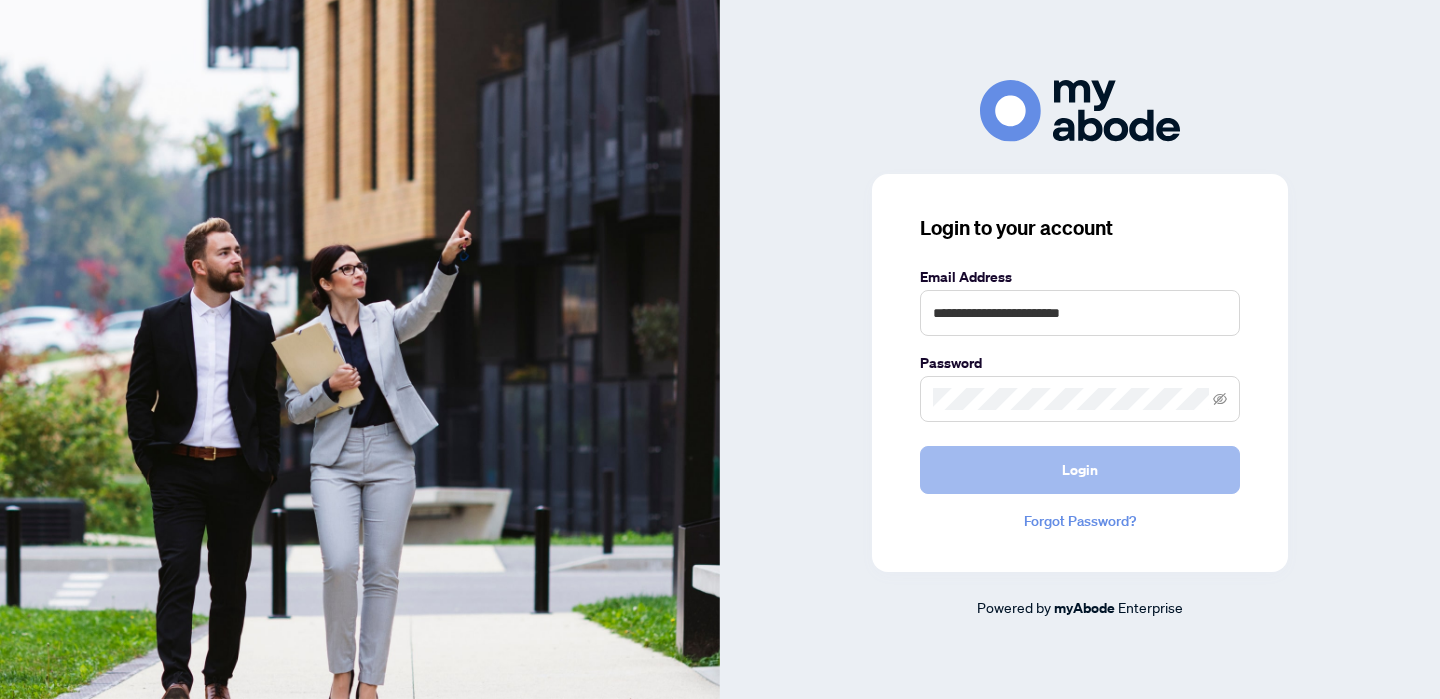 click on "Login" at bounding box center (1080, 470) 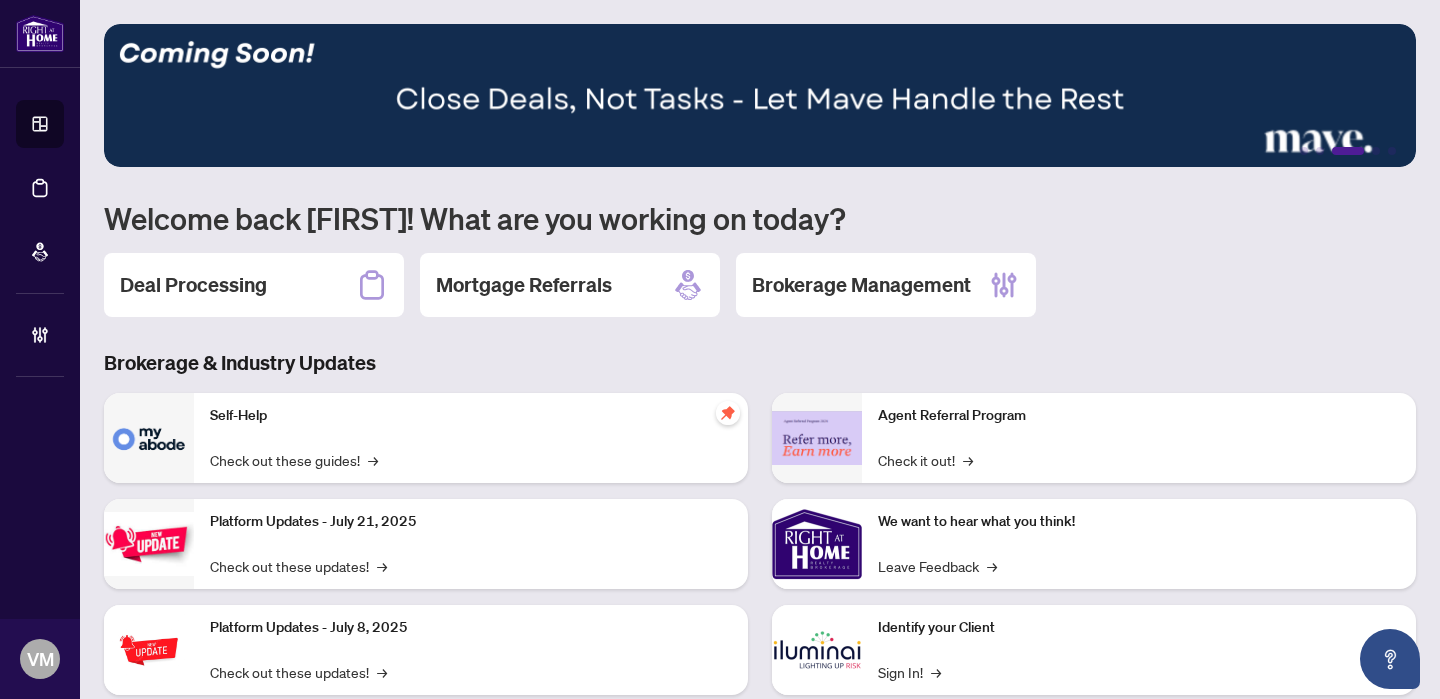 scroll, scrollTop: 0, scrollLeft: 0, axis: both 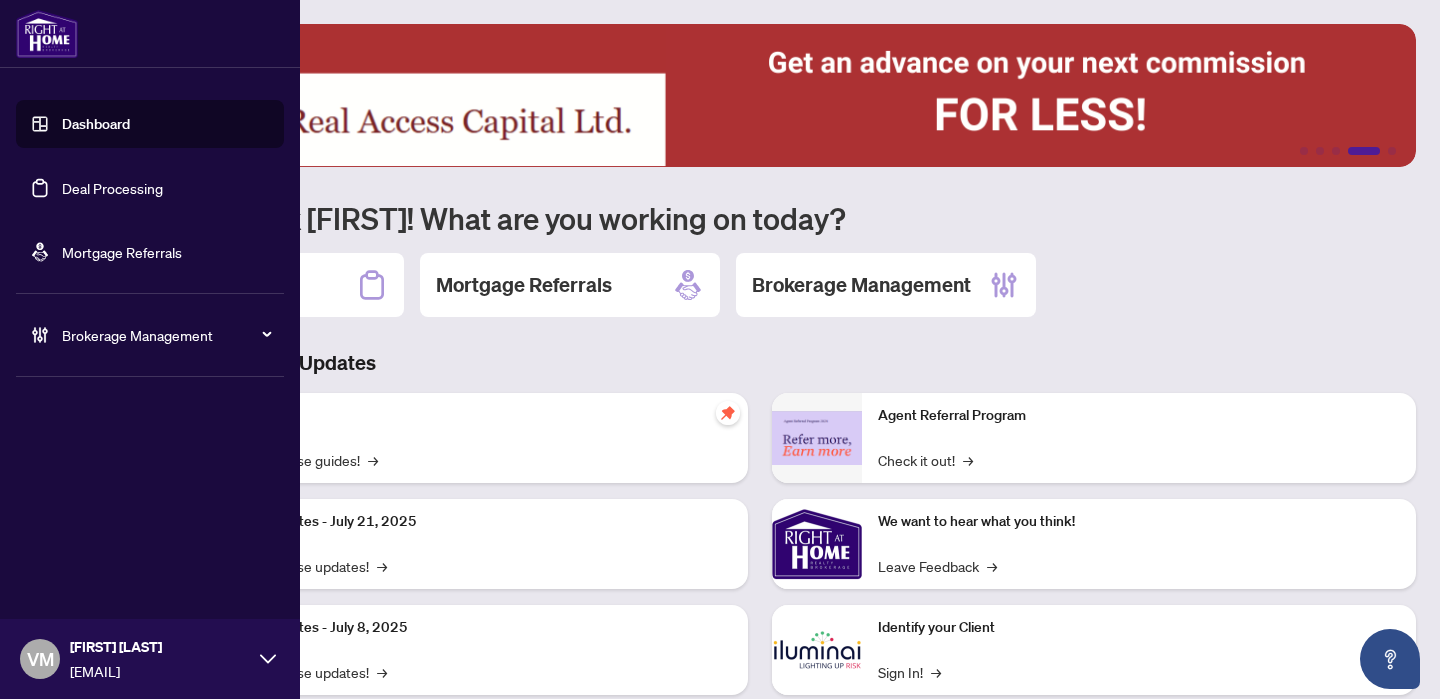 click on "Brokerage Management" at bounding box center [166, 335] 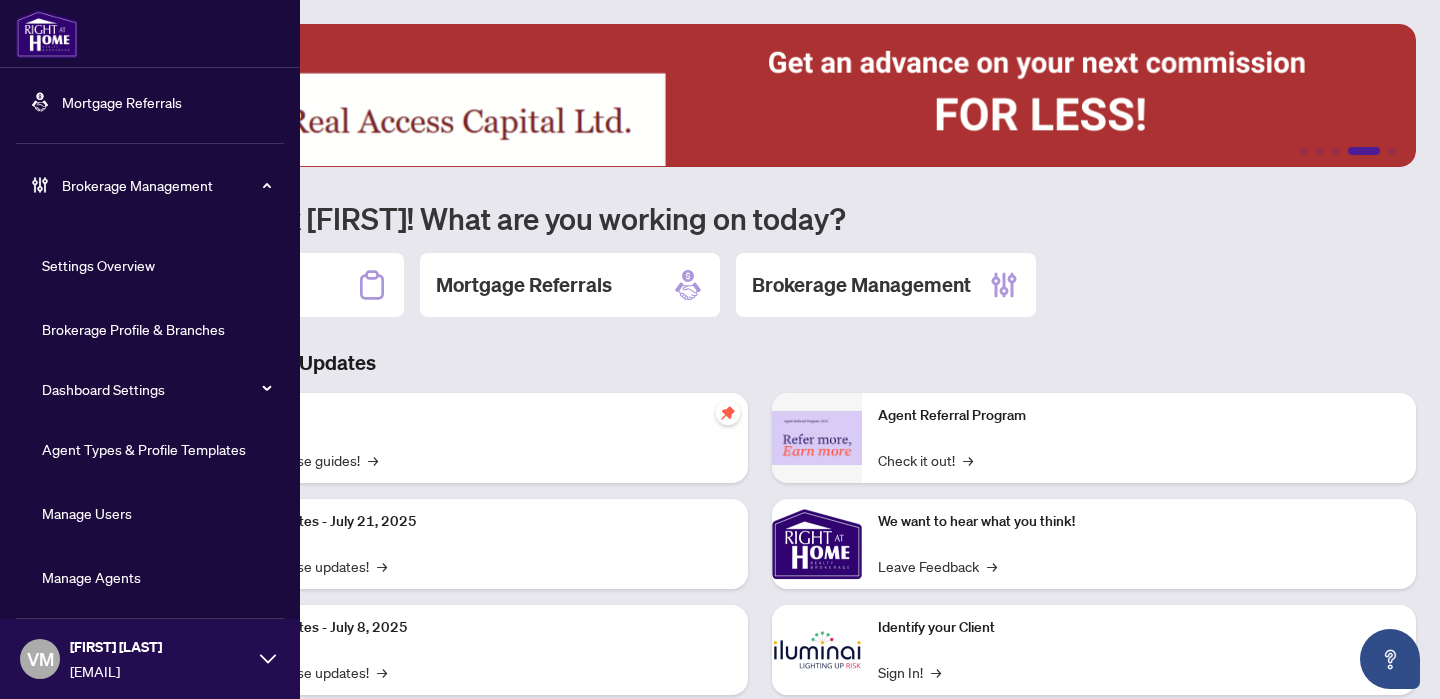 scroll, scrollTop: 149, scrollLeft: 0, axis: vertical 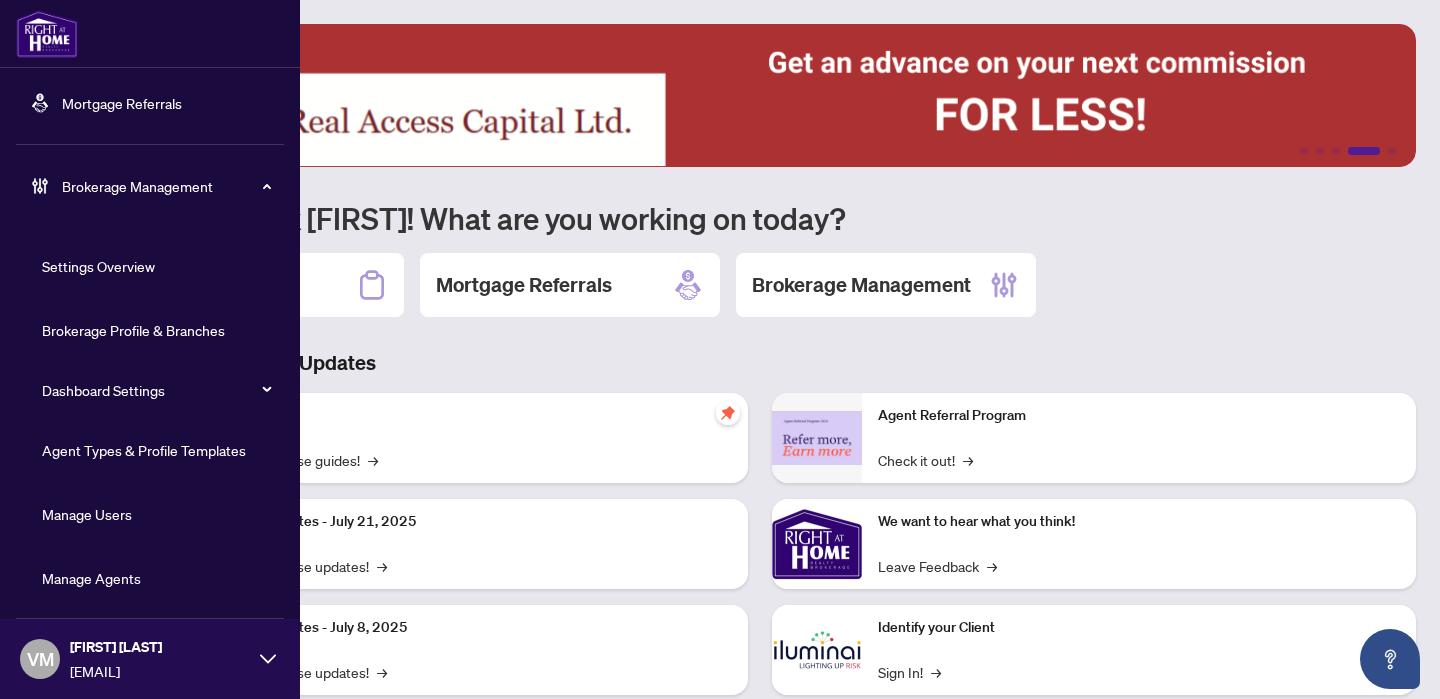 click on "Manage Agents" at bounding box center [91, 578] 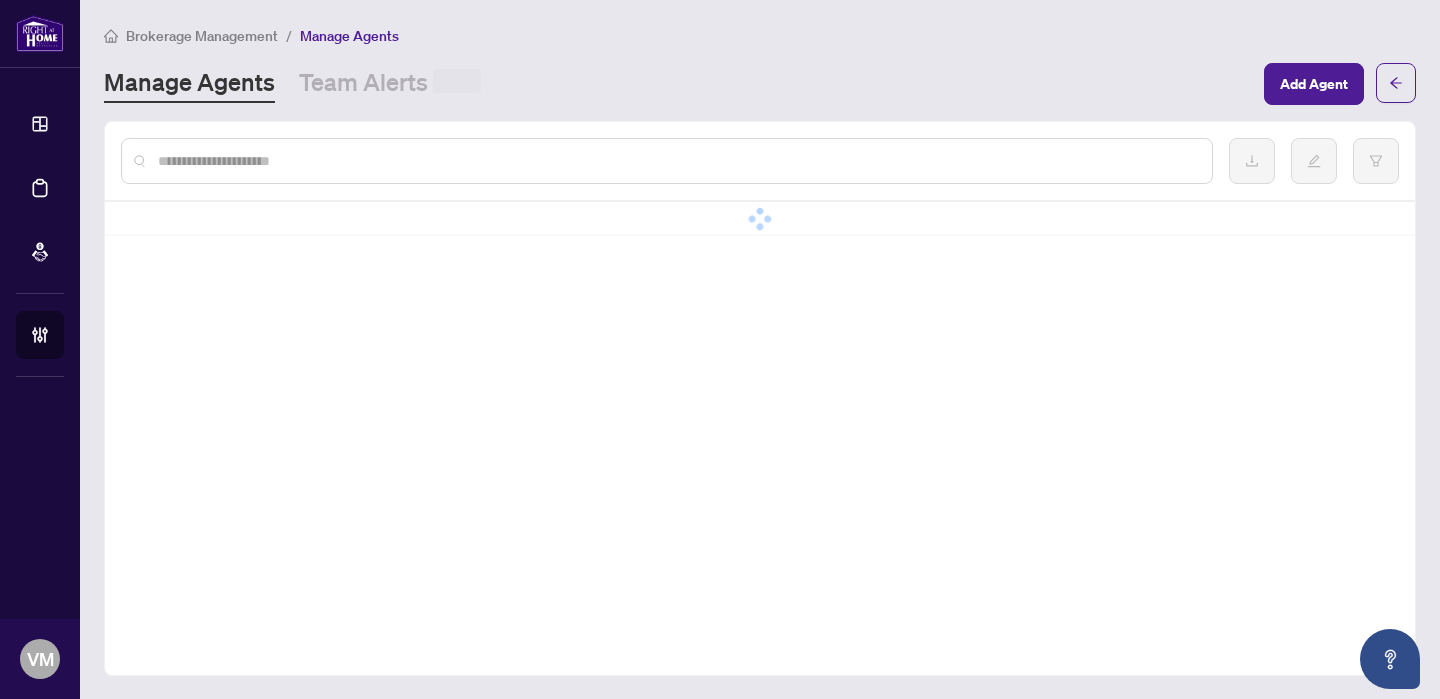 scroll, scrollTop: 0, scrollLeft: 0, axis: both 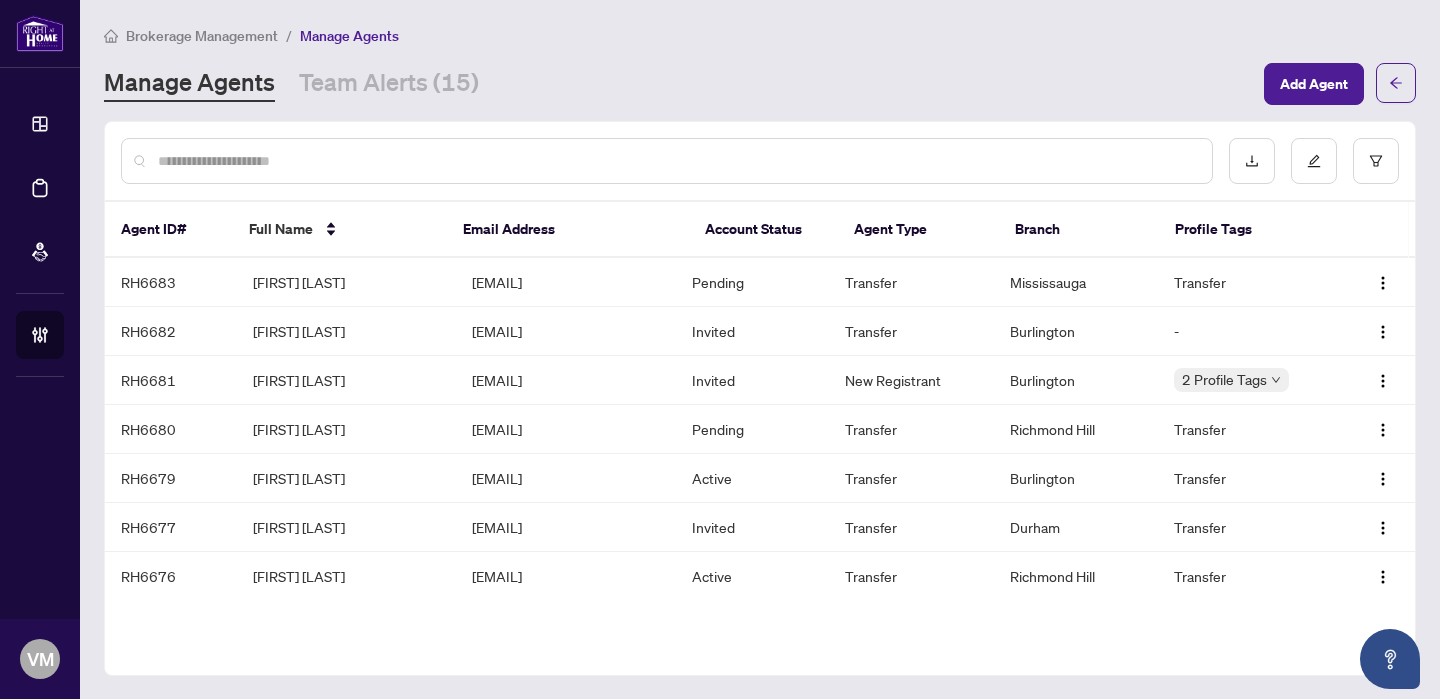 click at bounding box center (667, 161) 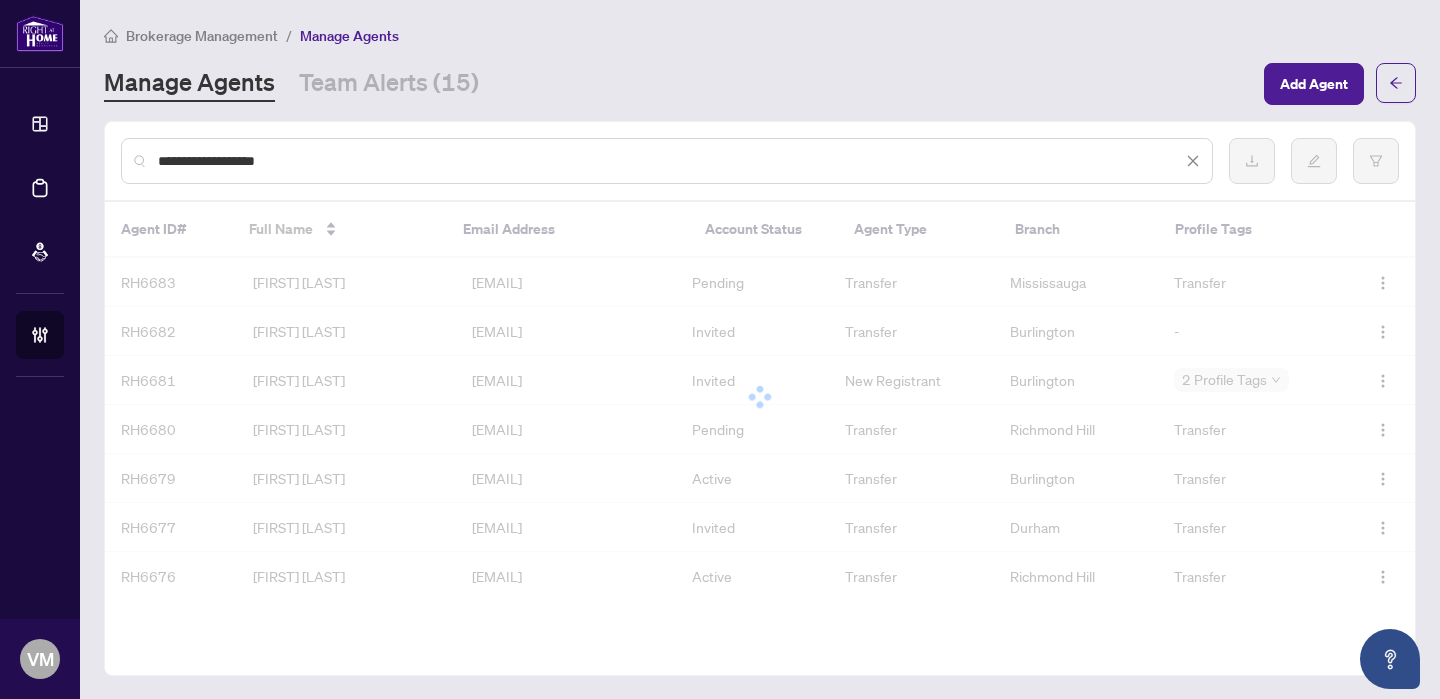 type on "**********" 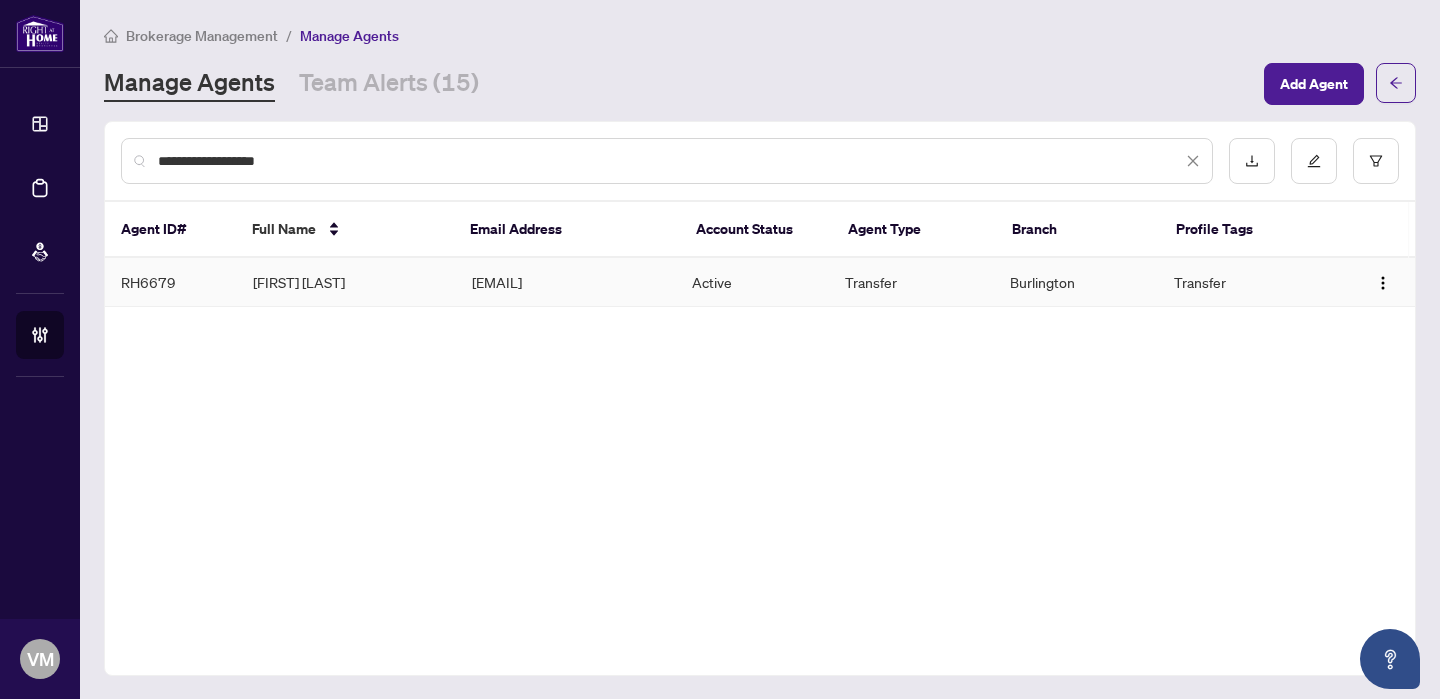 click on "[EMAIL]" at bounding box center [565, 282] 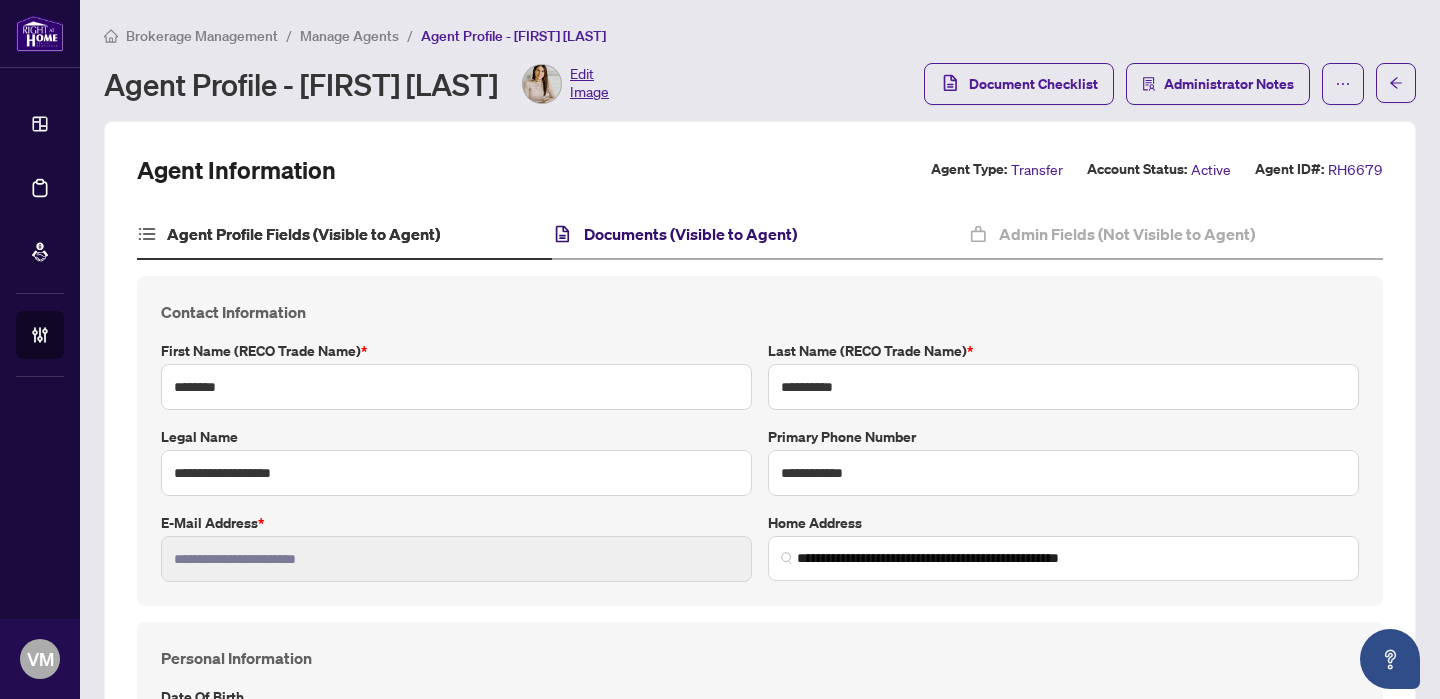 click on "Documents (Visible to Agent)" at bounding box center (690, 234) 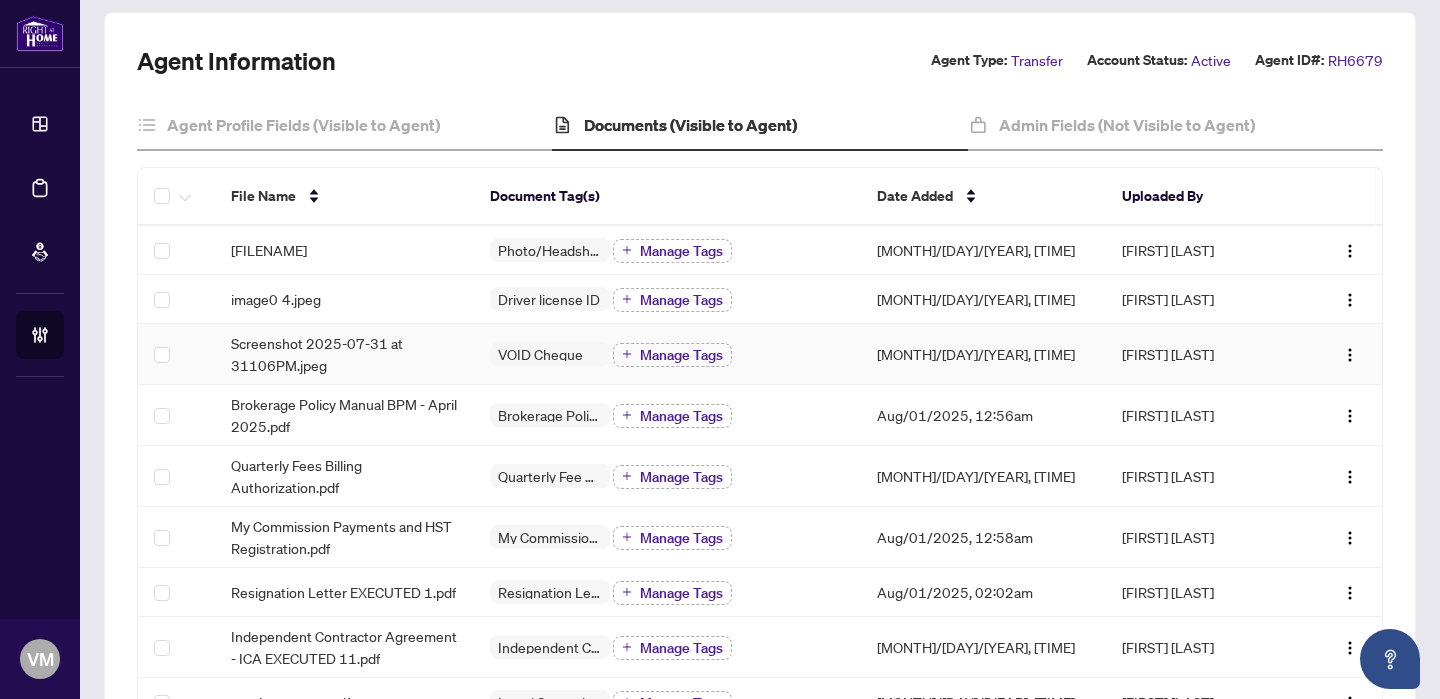 scroll, scrollTop: 119, scrollLeft: 0, axis: vertical 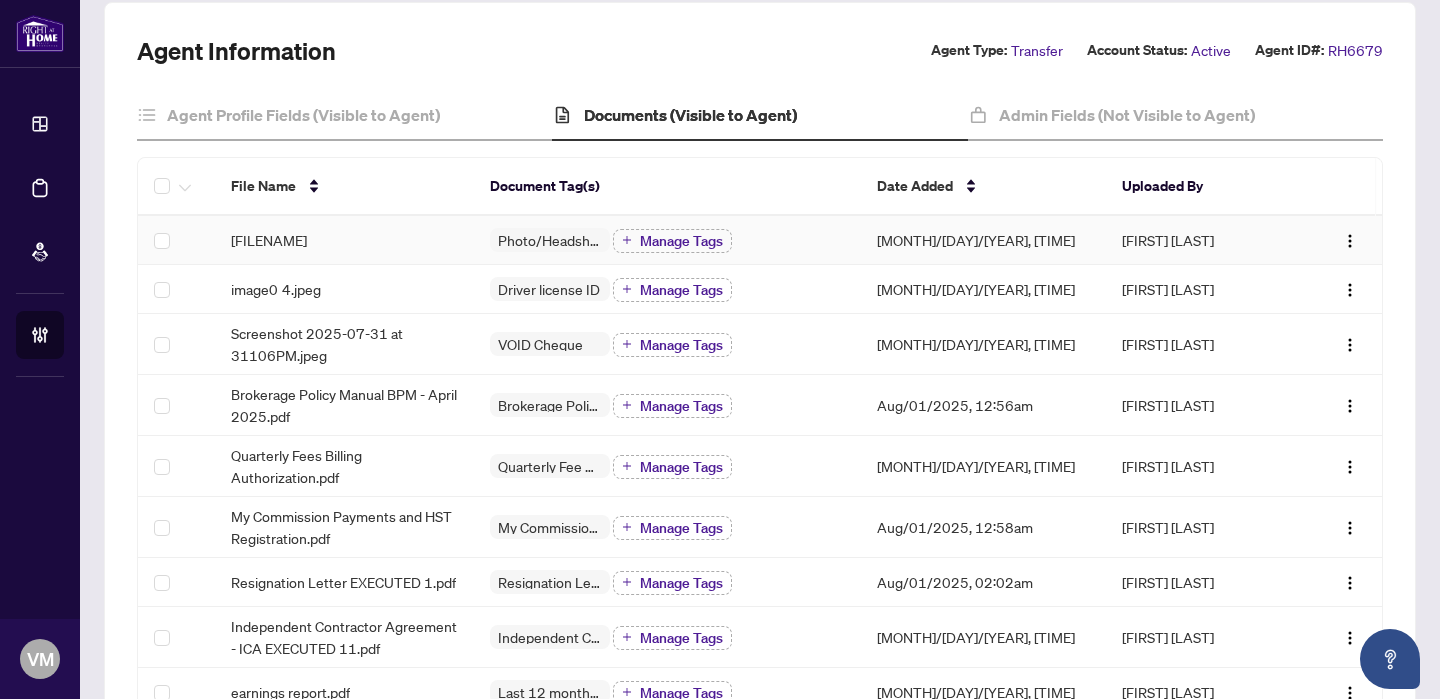click on "[FILENAME]" at bounding box center (344, 240) 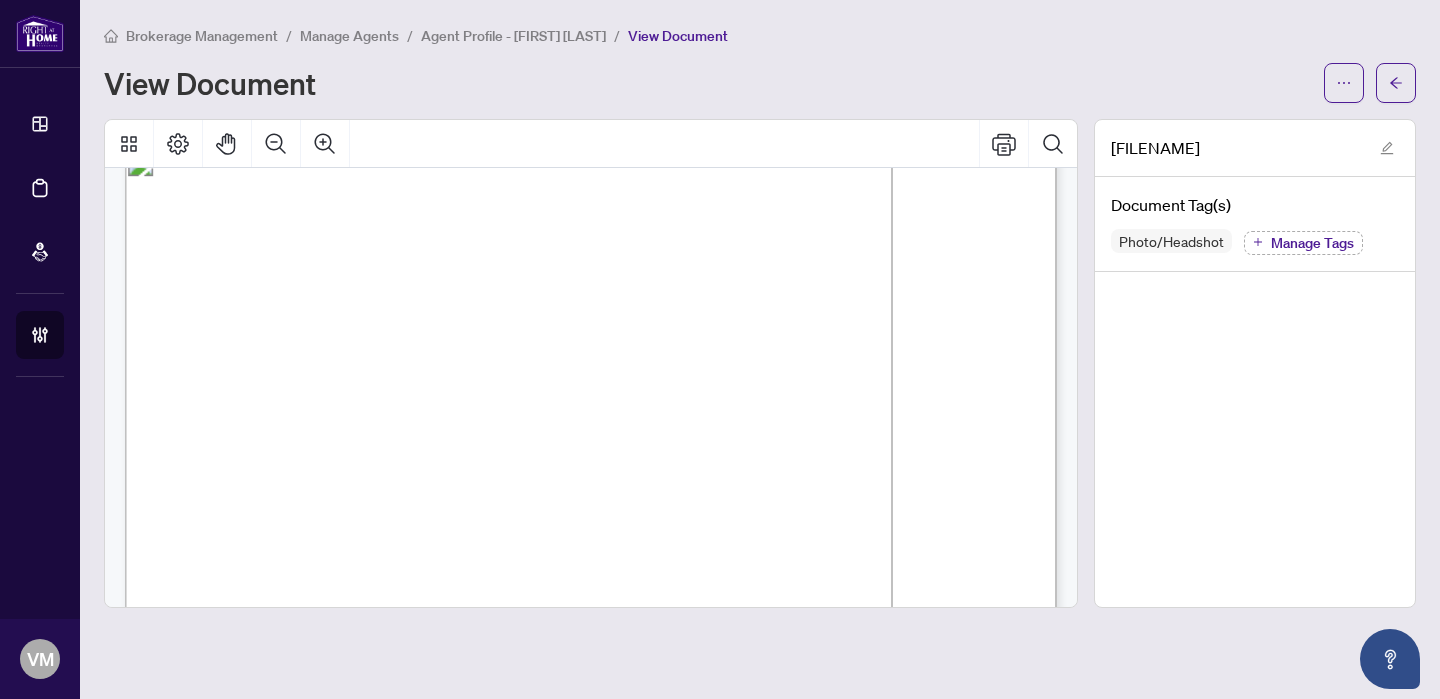 scroll, scrollTop: 0, scrollLeft: 0, axis: both 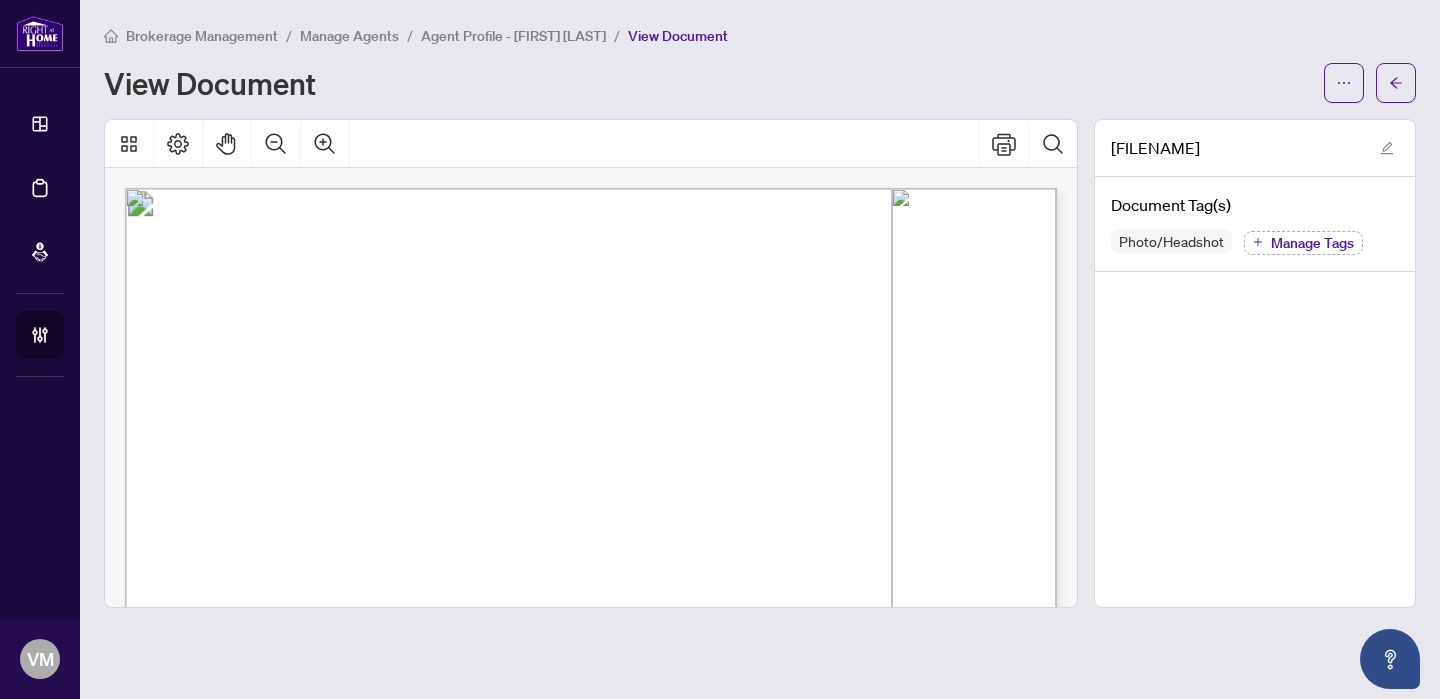 click on "Agent Profile - [FIRST] [LAST]" at bounding box center [513, 36] 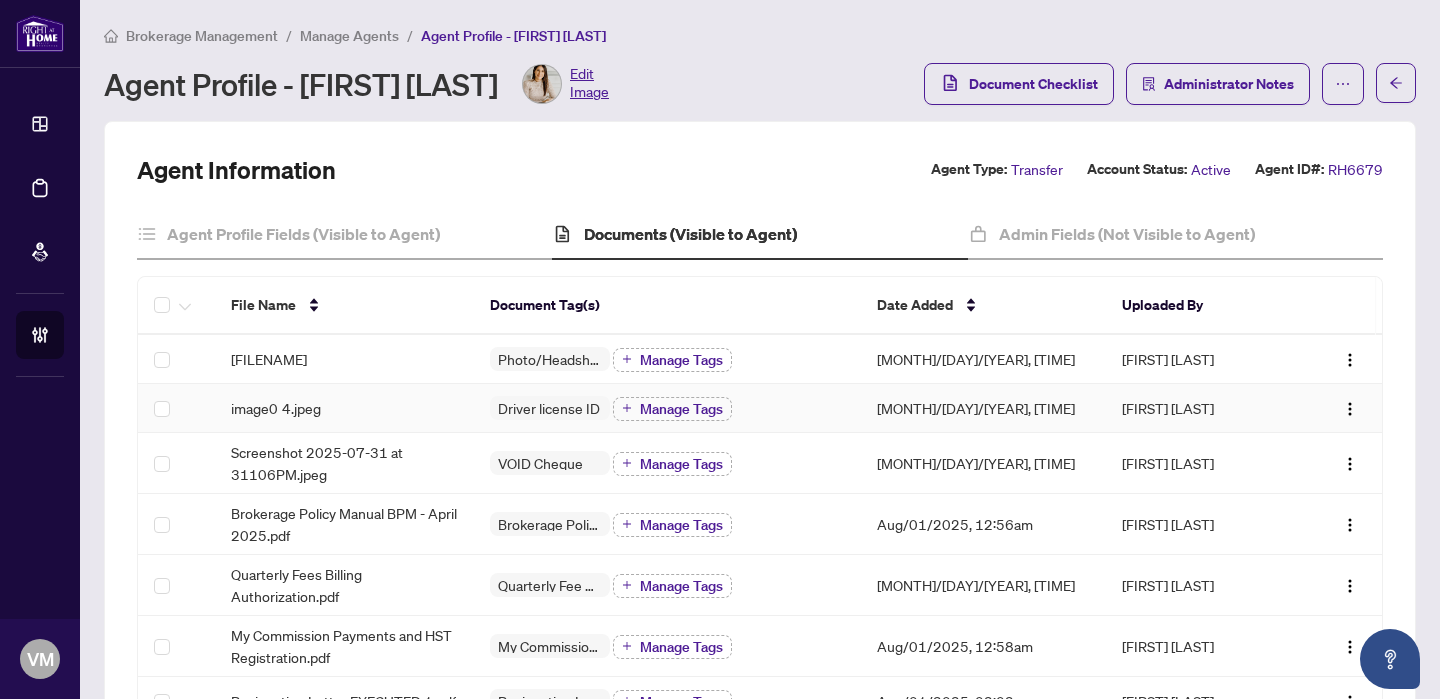 click on "image0 4.jpeg" at bounding box center (276, 408) 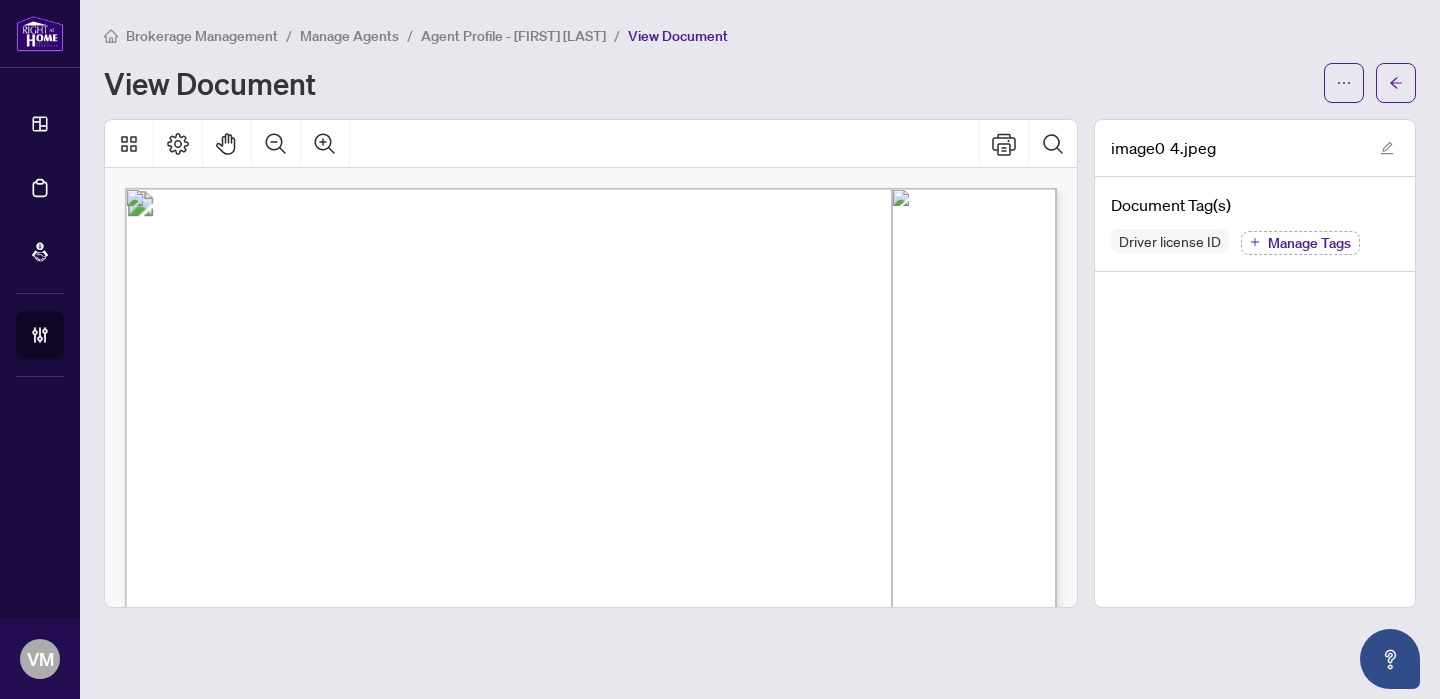 click on "Agent Profile - [FIRST] [LAST]" at bounding box center (513, 36) 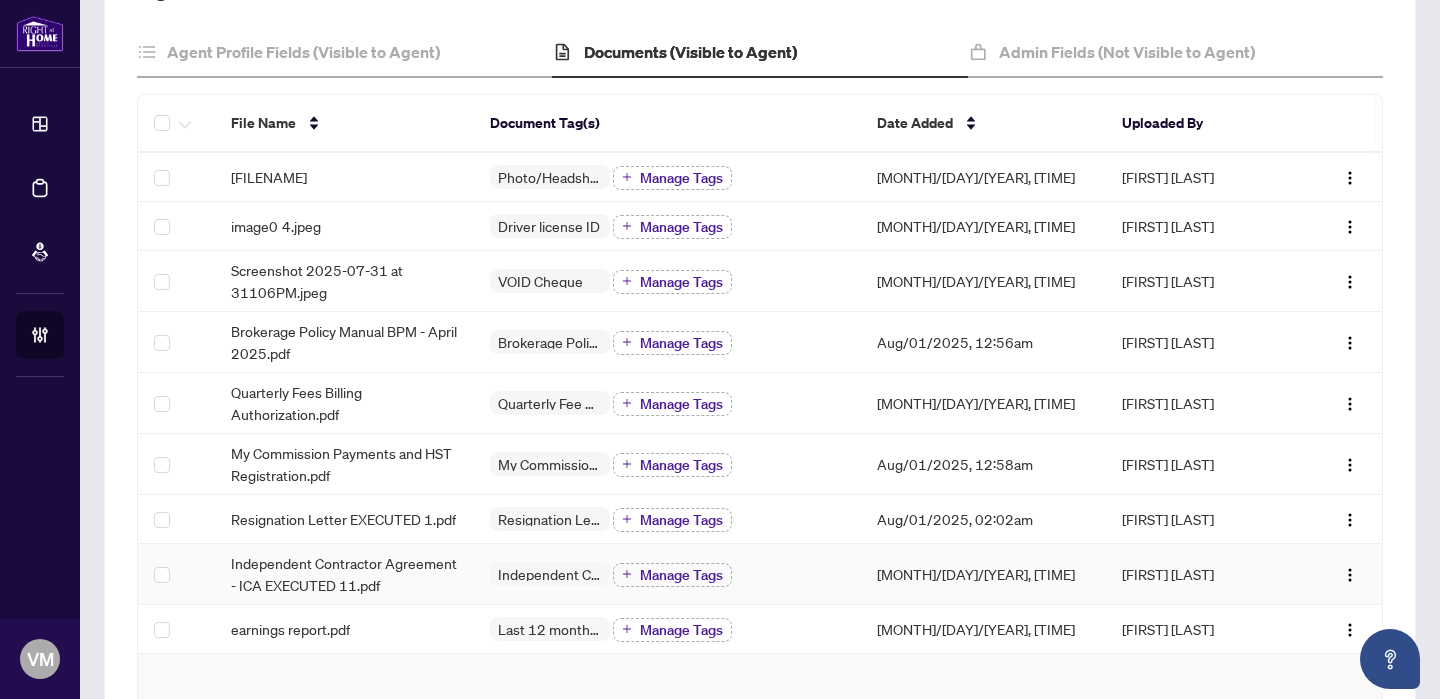 scroll, scrollTop: 212, scrollLeft: 0, axis: vertical 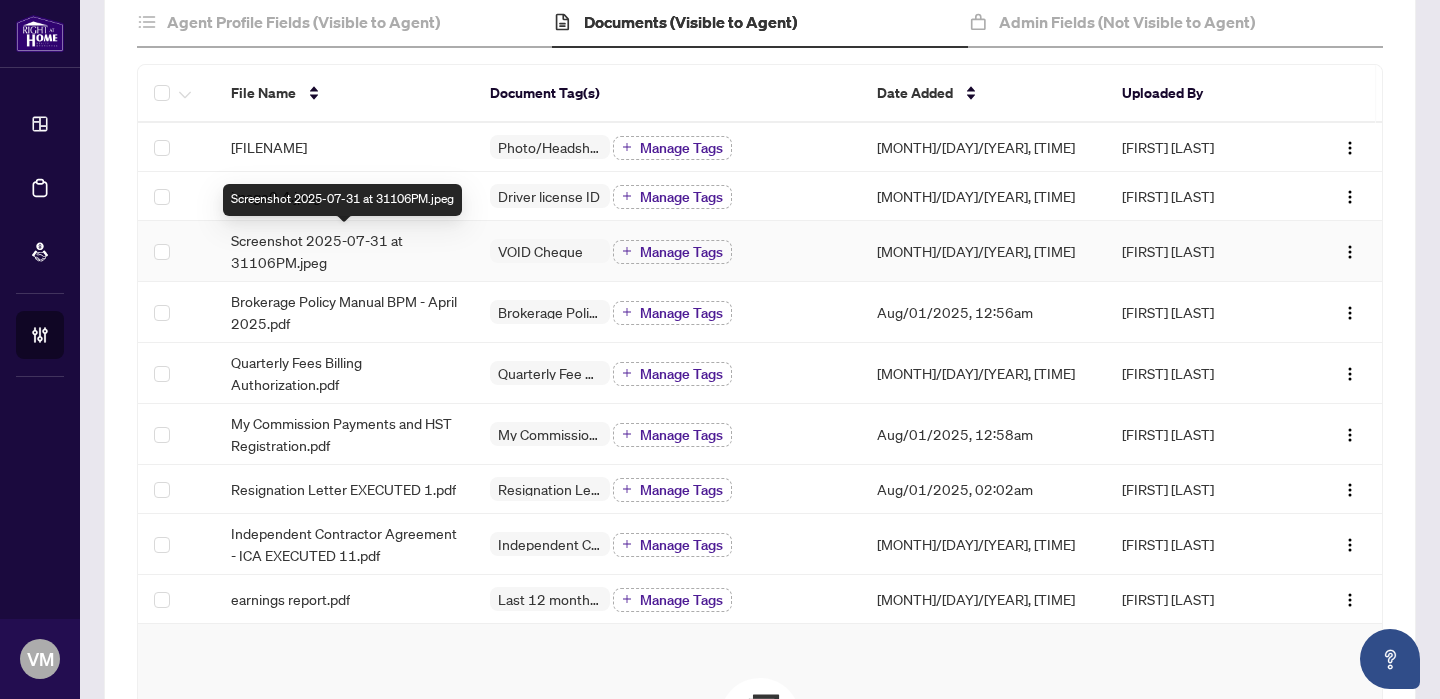 click on "Screenshot 2025-07-31 at 31106PM.jpeg" at bounding box center [344, 251] 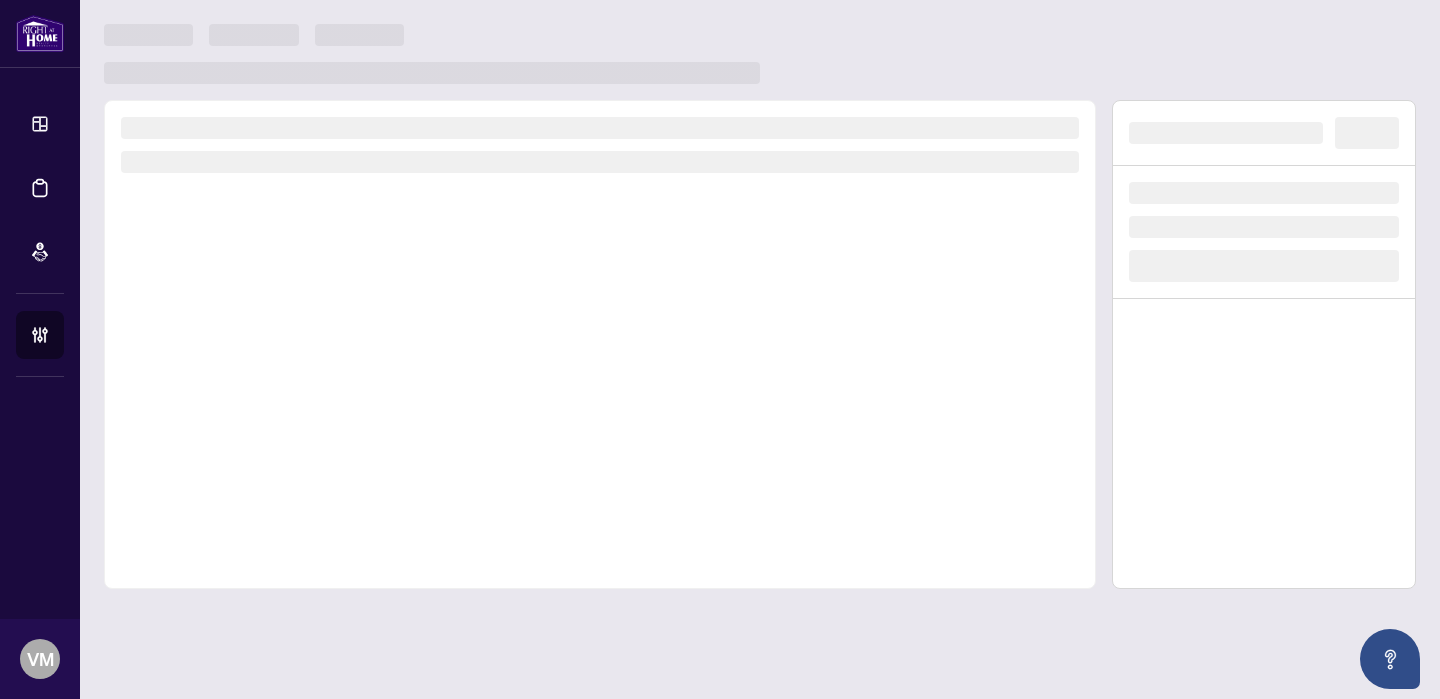 scroll, scrollTop: 0, scrollLeft: 0, axis: both 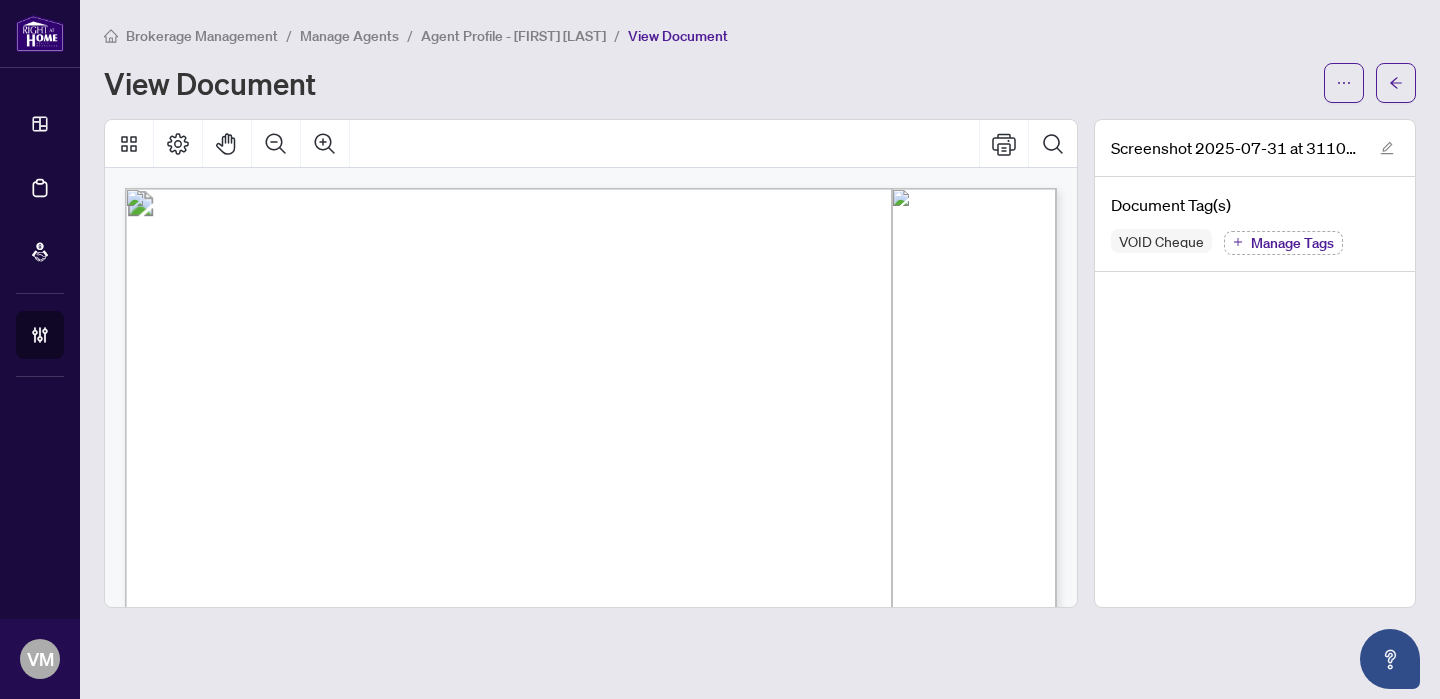 click on "Agent Profile - [FIRST] [LAST]" at bounding box center [513, 36] 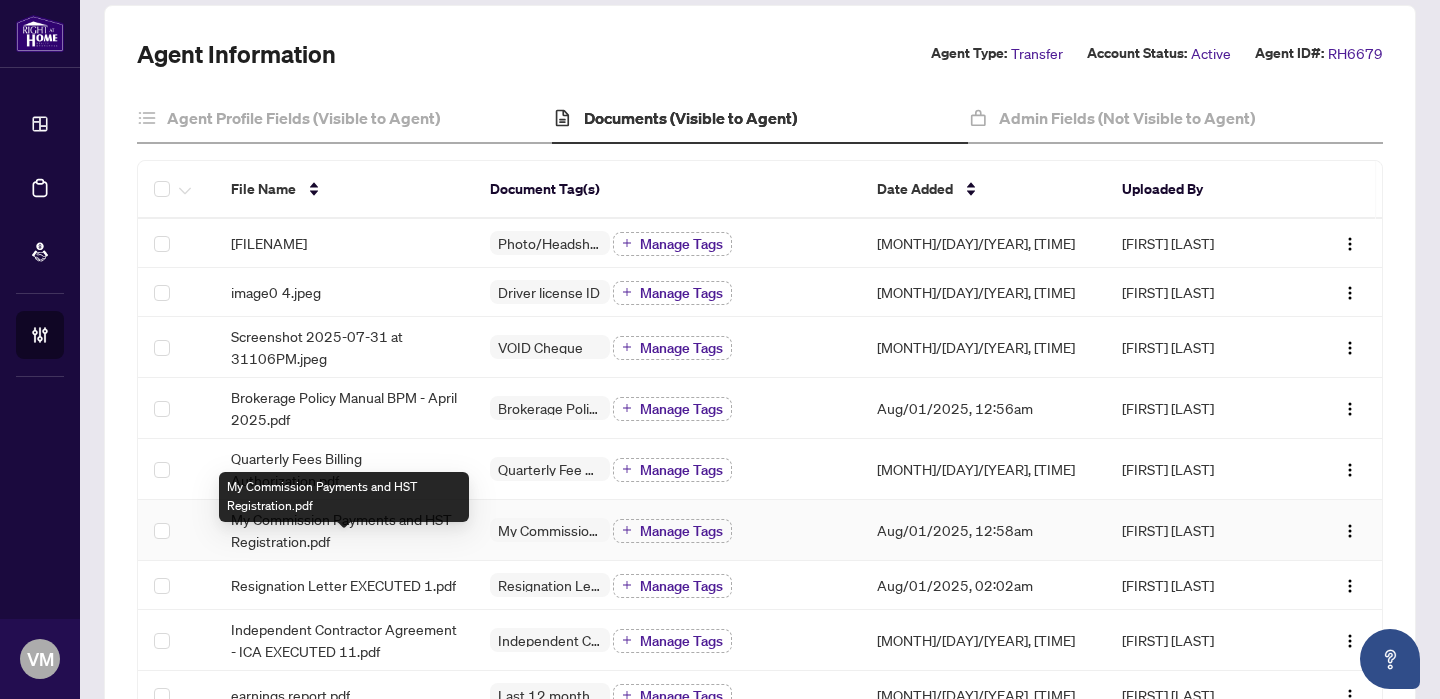 scroll, scrollTop: 122, scrollLeft: 0, axis: vertical 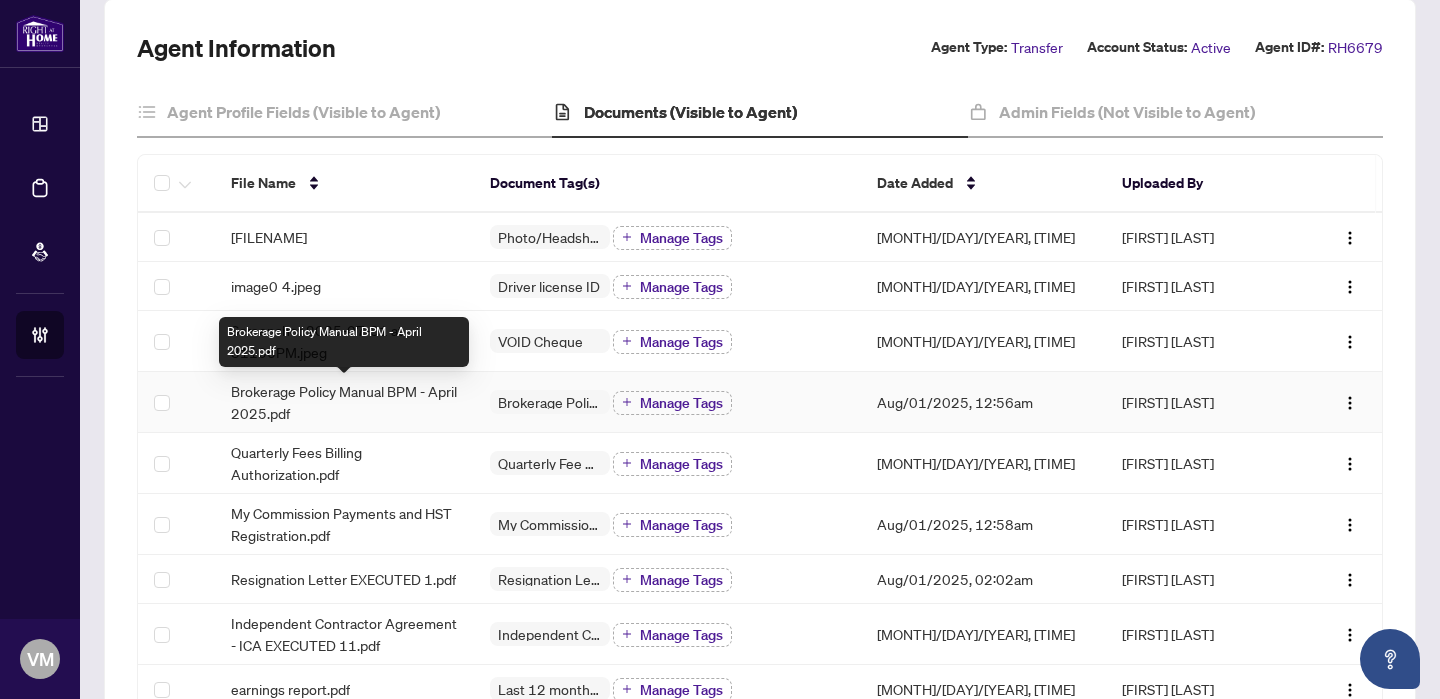 click on "Brokerage Policy Manual BPM - April 2025.pdf" at bounding box center (344, 402) 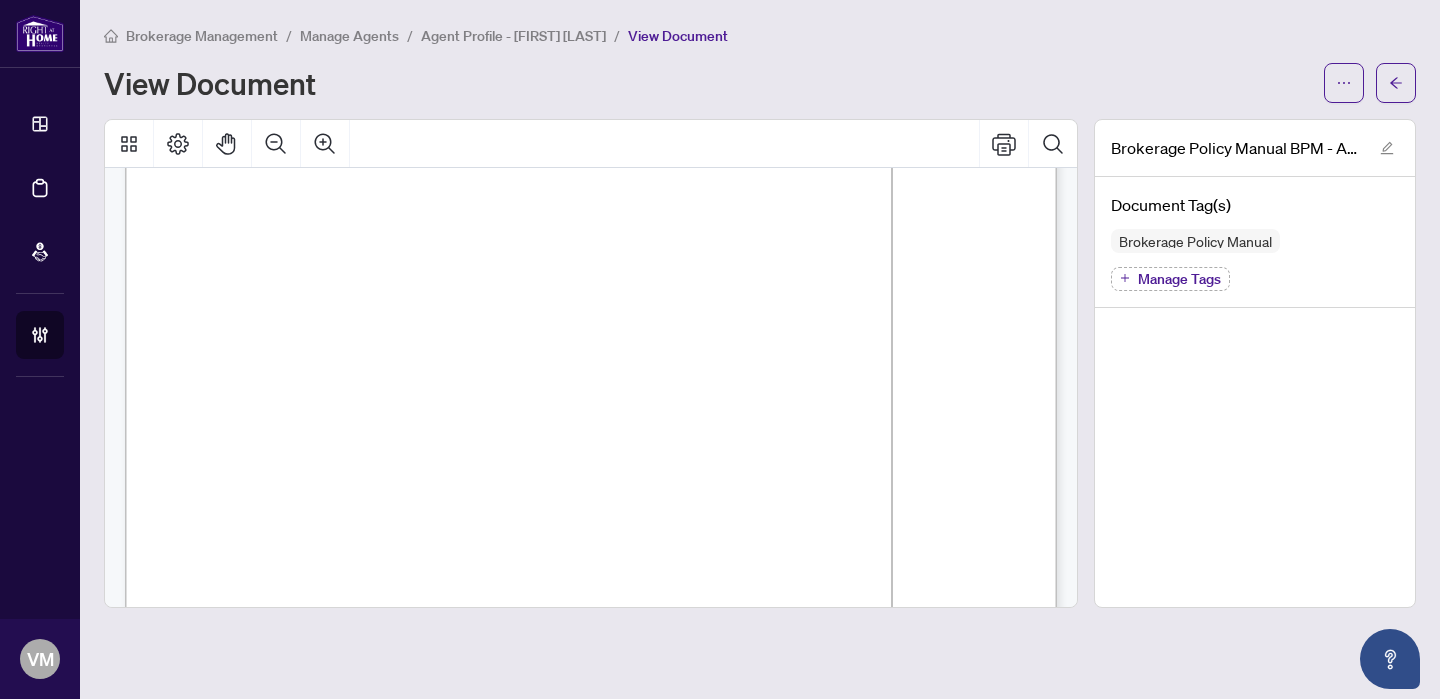 scroll, scrollTop: 274, scrollLeft: 0, axis: vertical 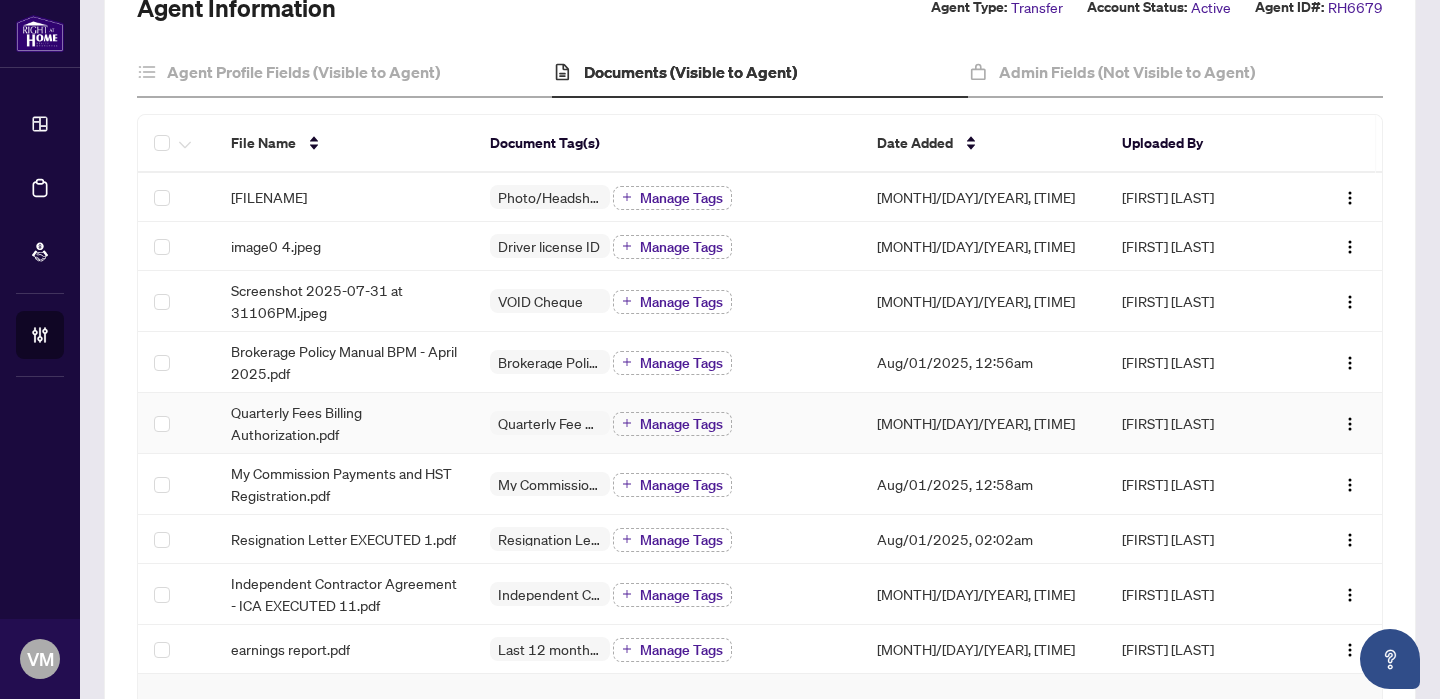 click on "Quarterly Fees Billing Authorization.pdf" at bounding box center [344, 423] 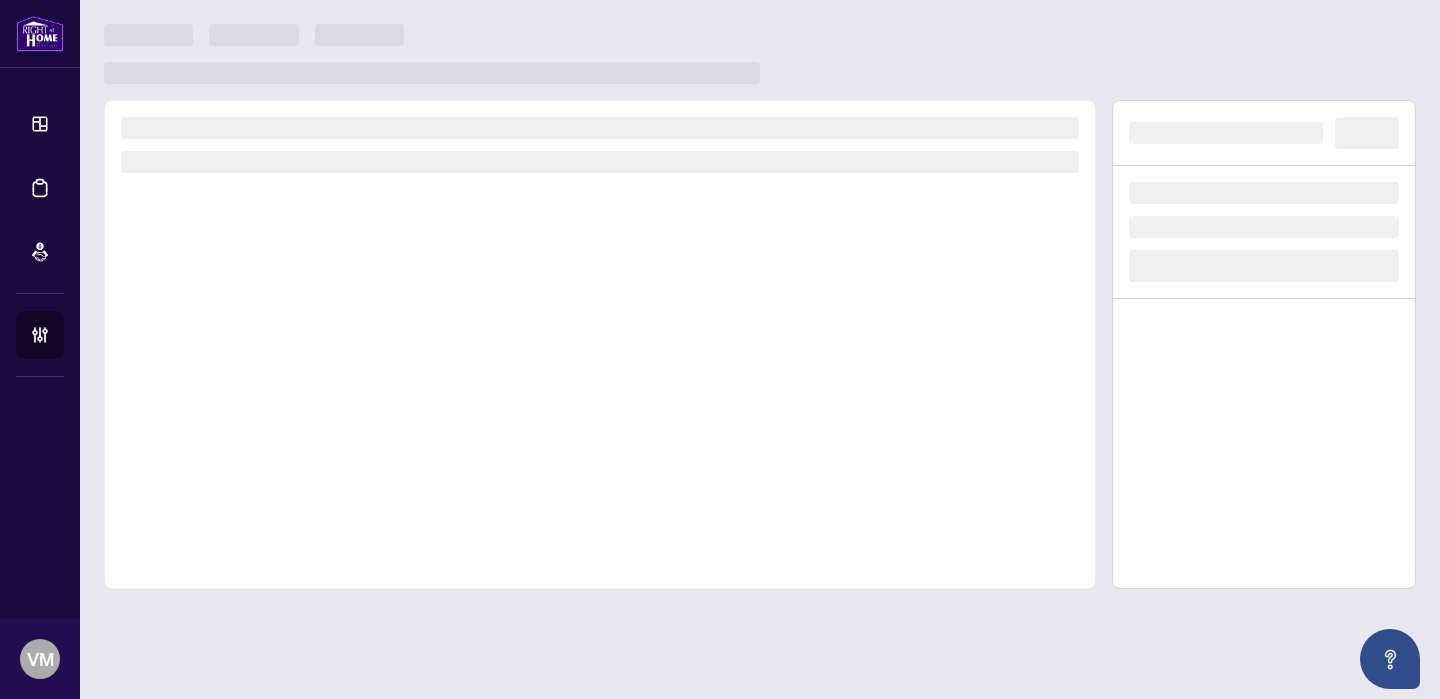 scroll, scrollTop: 0, scrollLeft: 0, axis: both 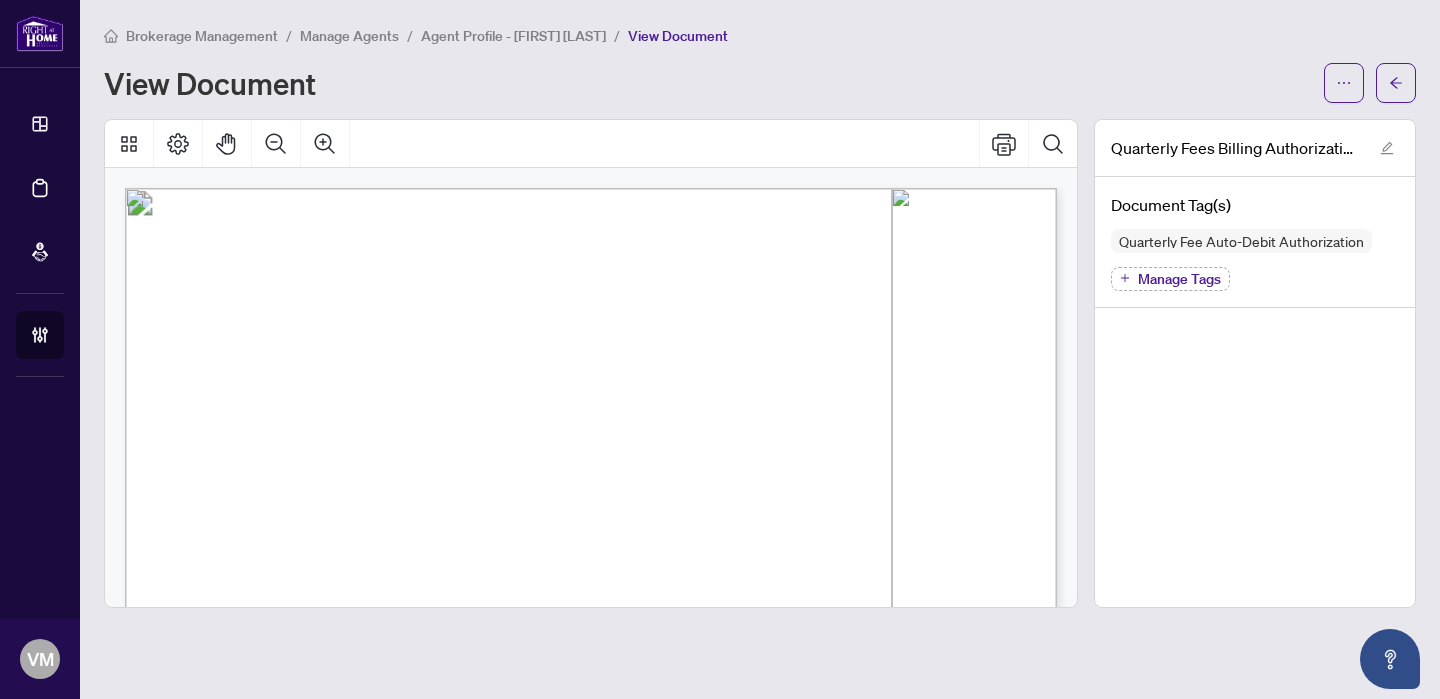 click on "Agent Profile - [FIRST] [LAST]" at bounding box center (513, 36) 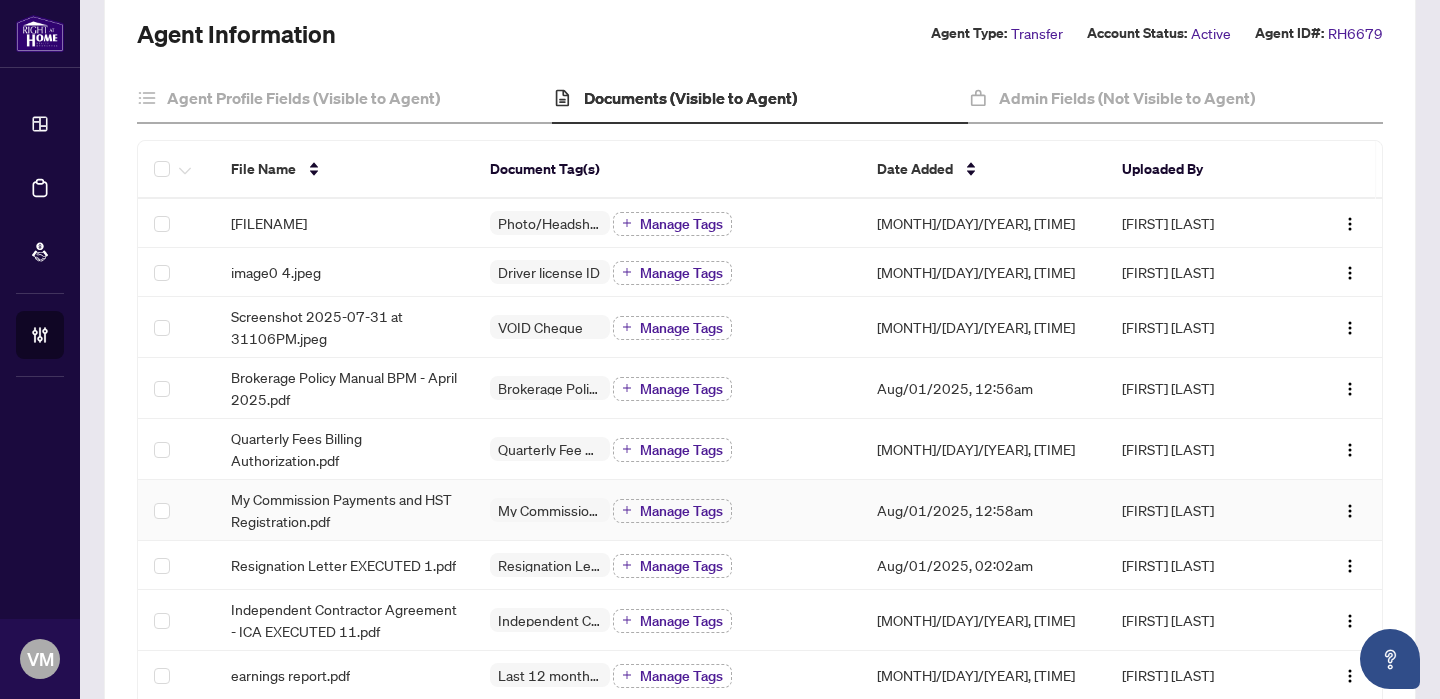 scroll, scrollTop: 137, scrollLeft: 0, axis: vertical 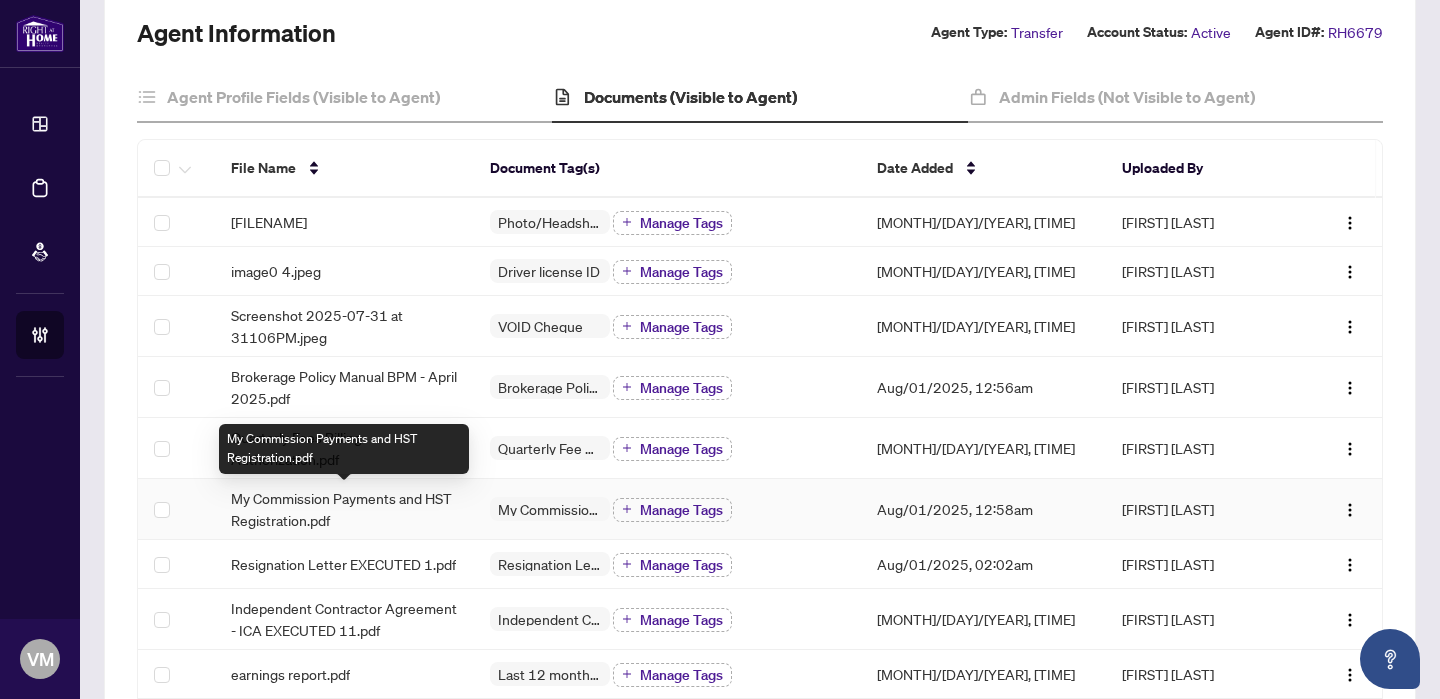 click on "My Commission Payments and HST Registration.pdf" at bounding box center (344, 509) 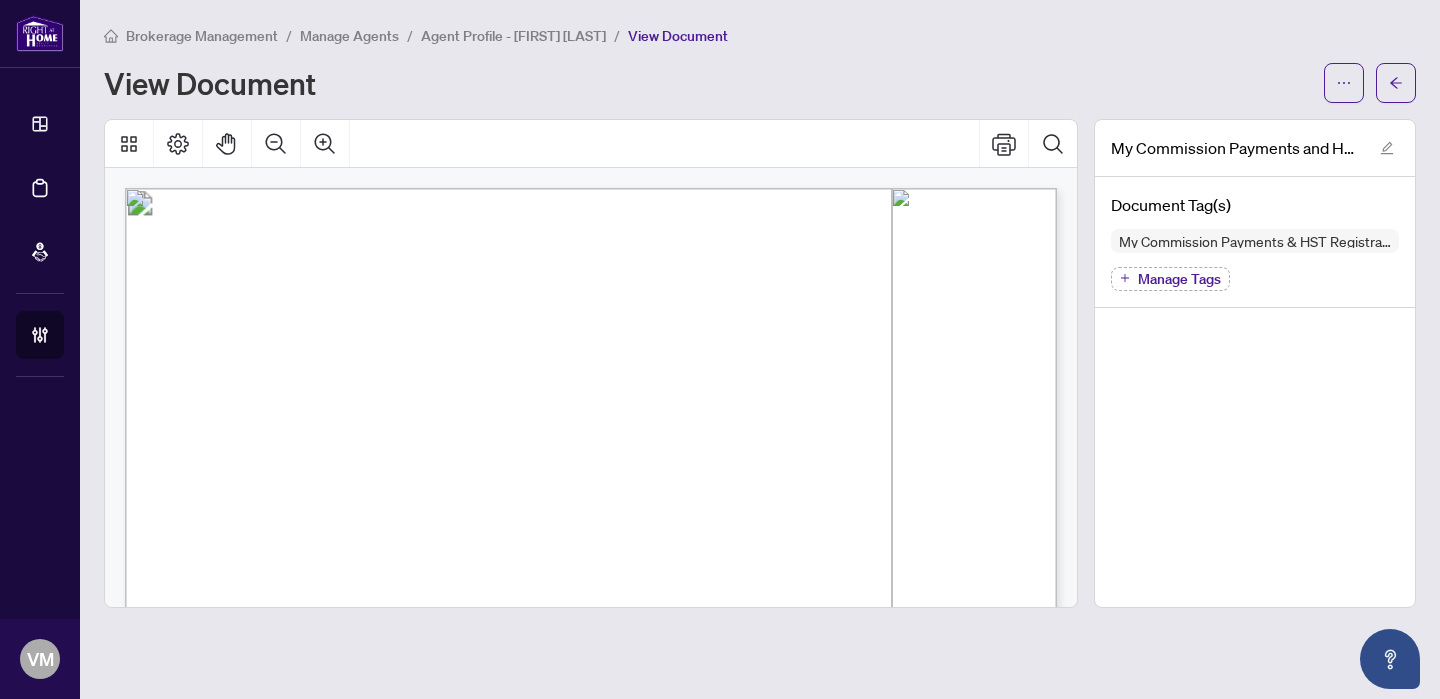 click on "Agent Profile - [FIRST] [LAST]" at bounding box center (513, 36) 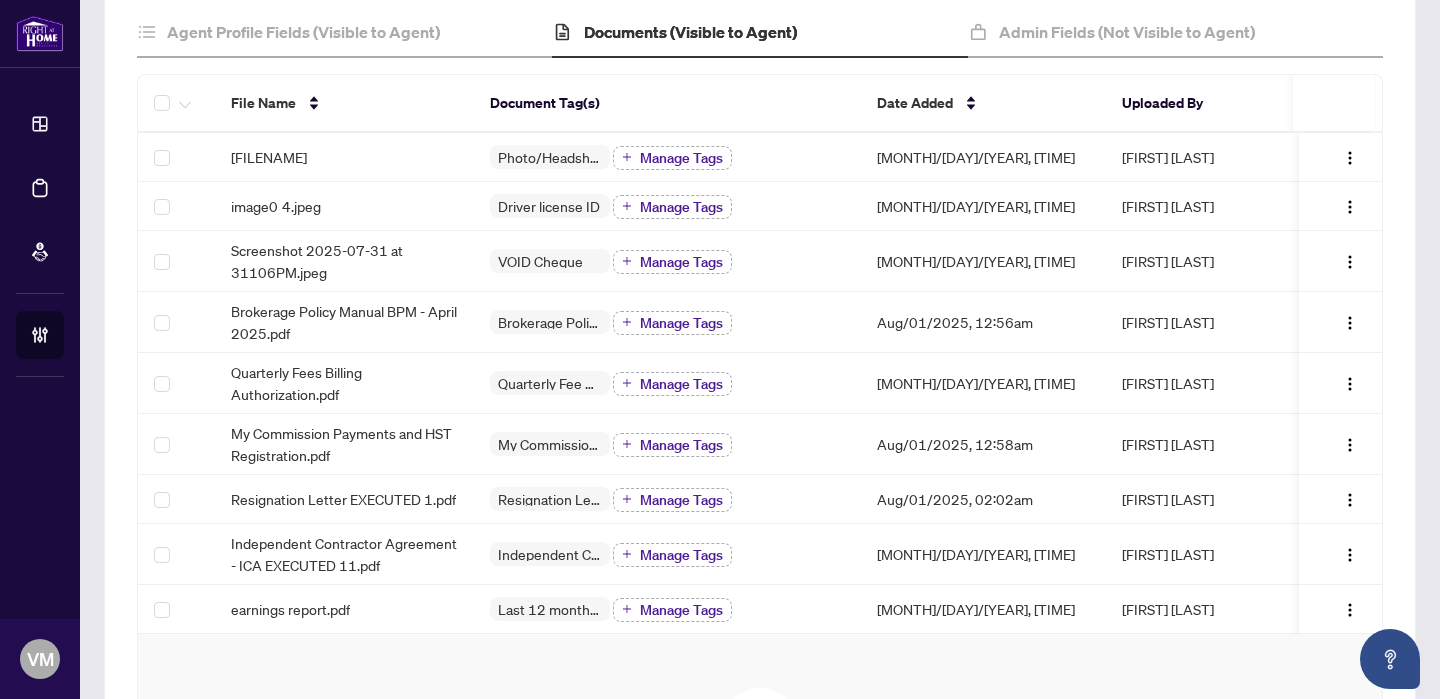 scroll, scrollTop: 203, scrollLeft: 0, axis: vertical 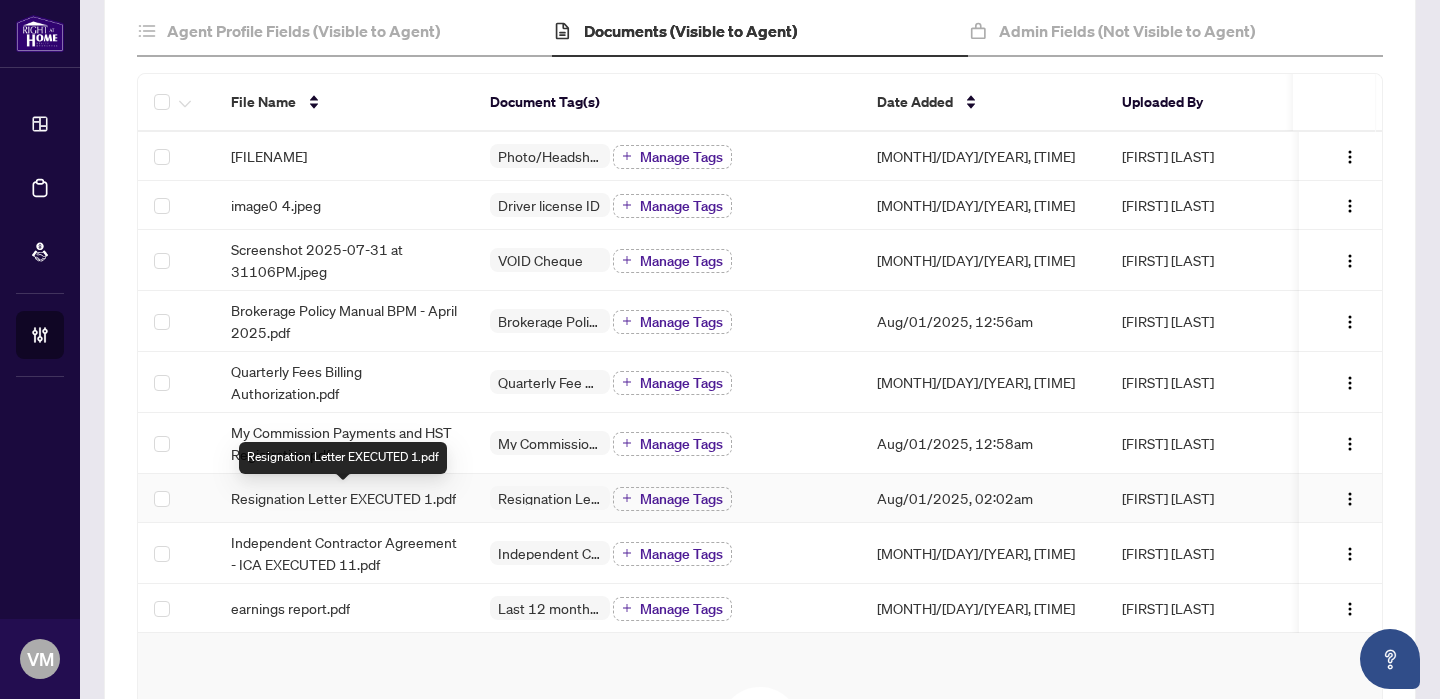 click on "Resignation Letter EXECUTED 1.pdf" at bounding box center (343, 498) 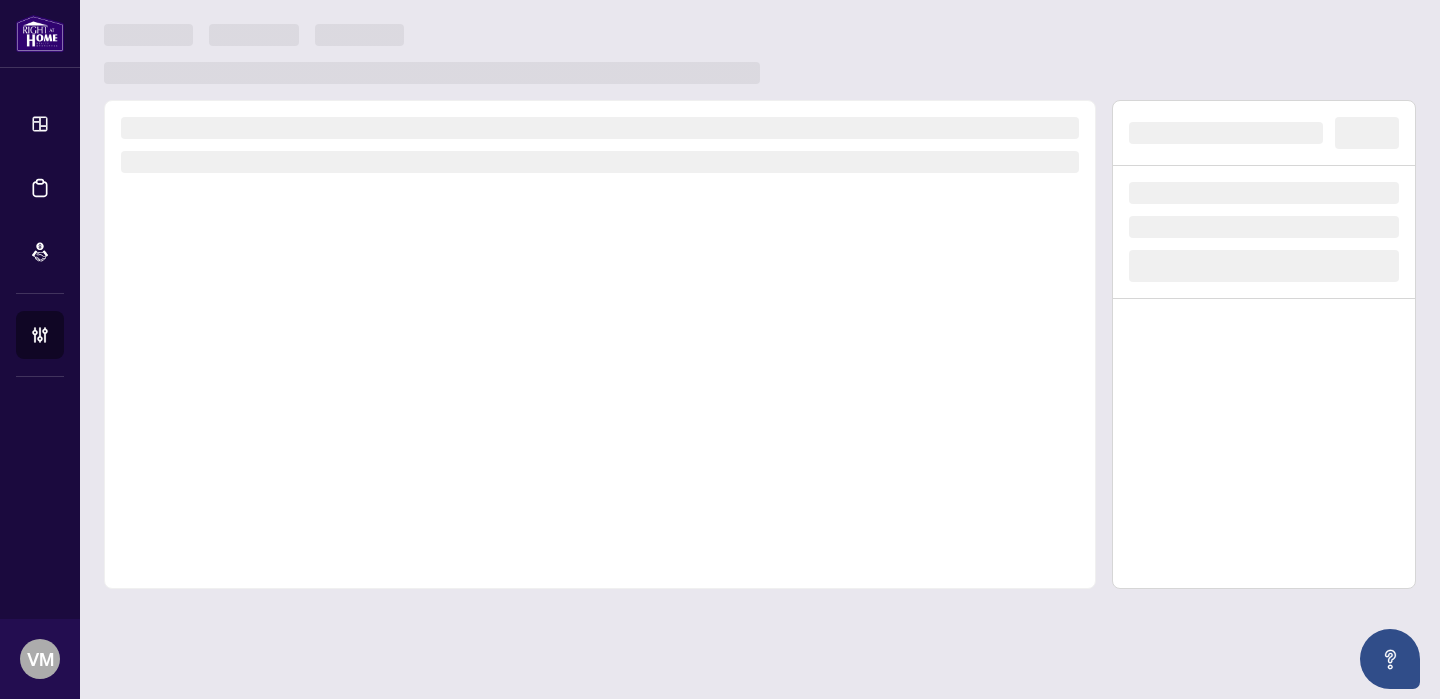 scroll, scrollTop: 0, scrollLeft: 0, axis: both 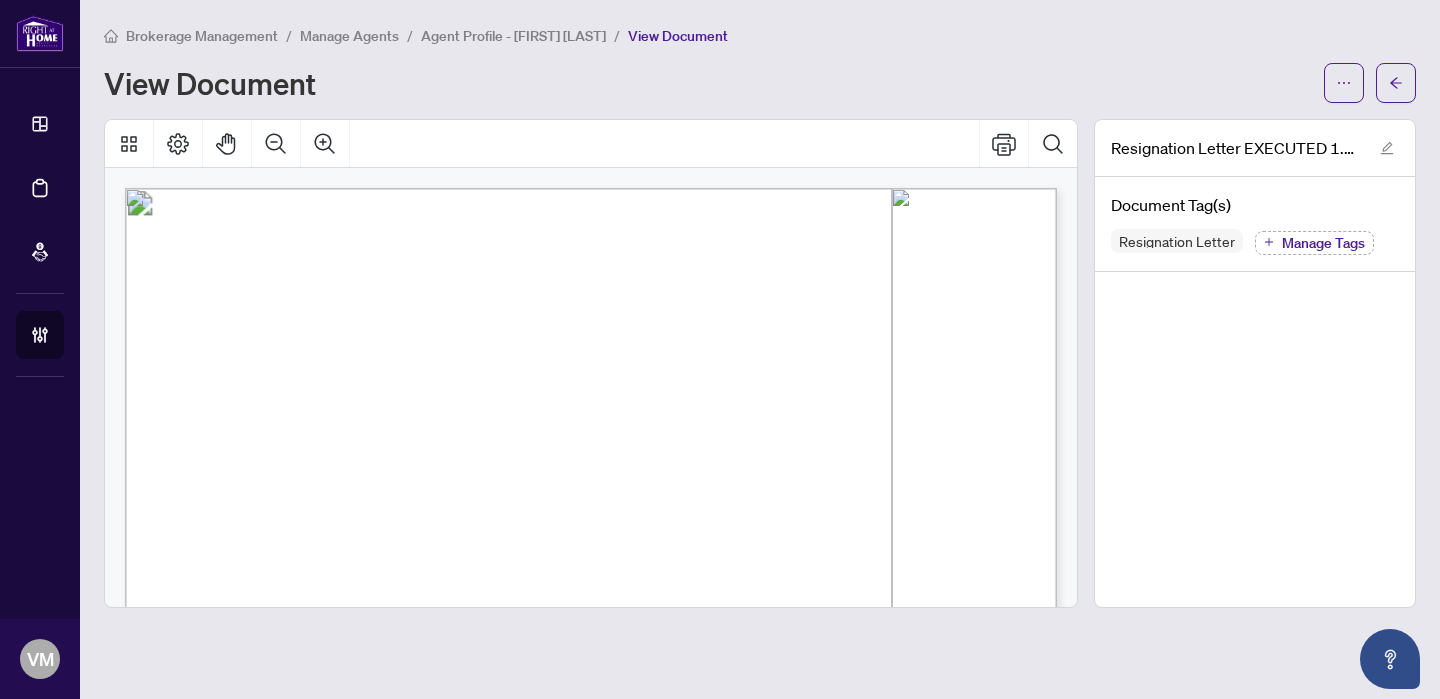 click on "Agent Profile - [FIRST] [LAST]" at bounding box center (513, 36) 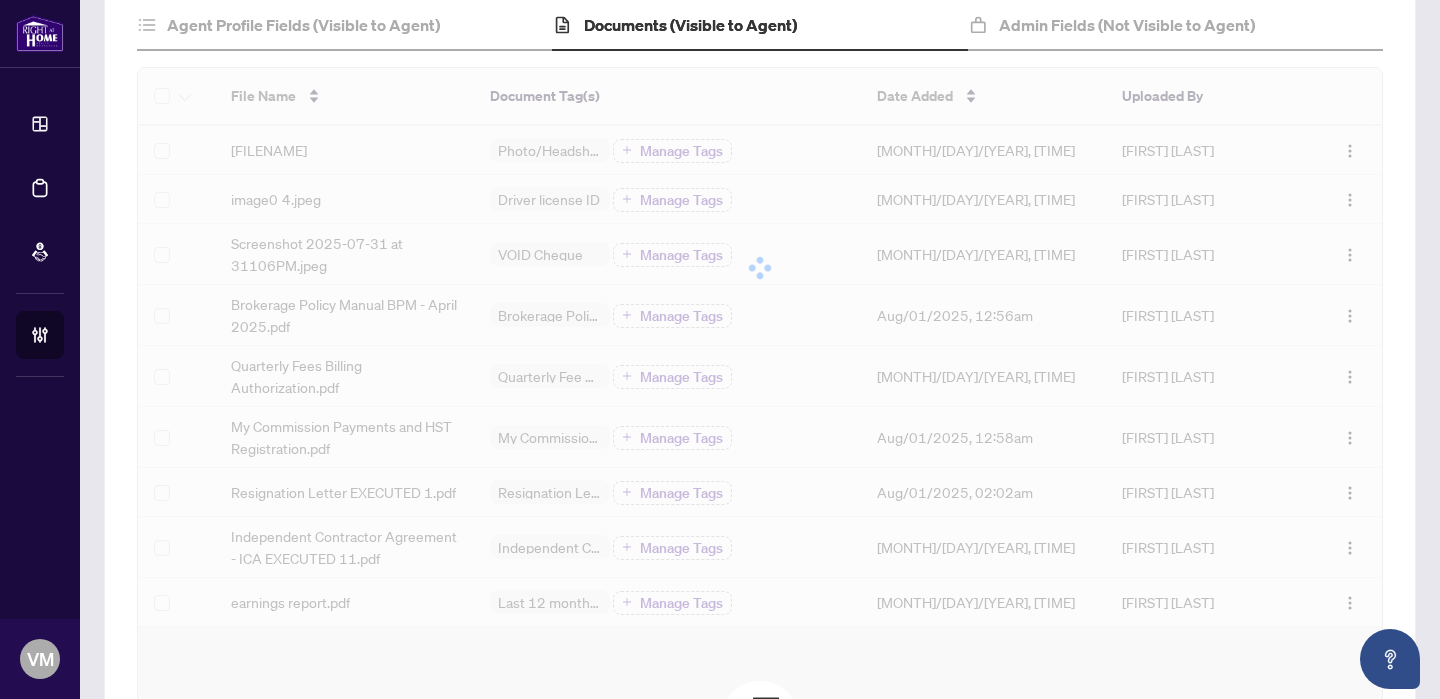 scroll, scrollTop: 213, scrollLeft: 0, axis: vertical 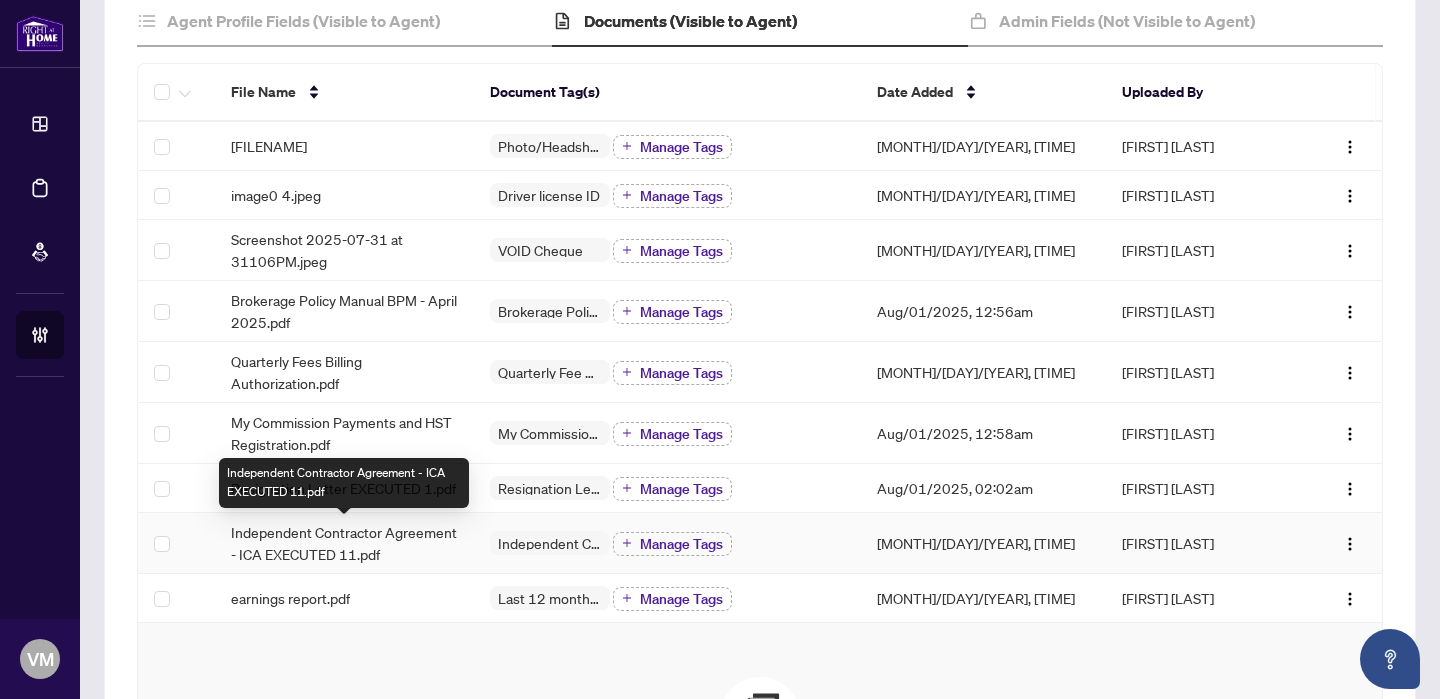 click on "Independent Contractor Agreement - ICA EXECUTED 11.pdf" at bounding box center [344, 543] 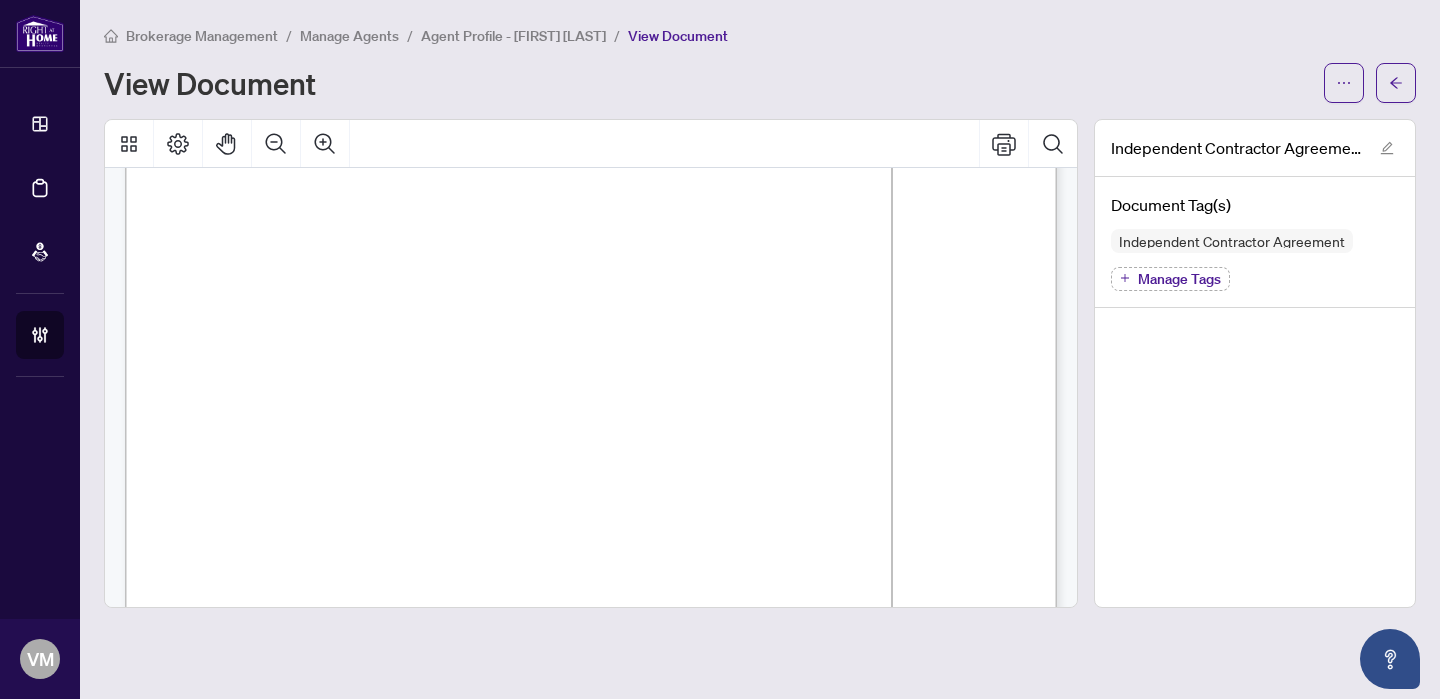 scroll, scrollTop: 6772, scrollLeft: 0, axis: vertical 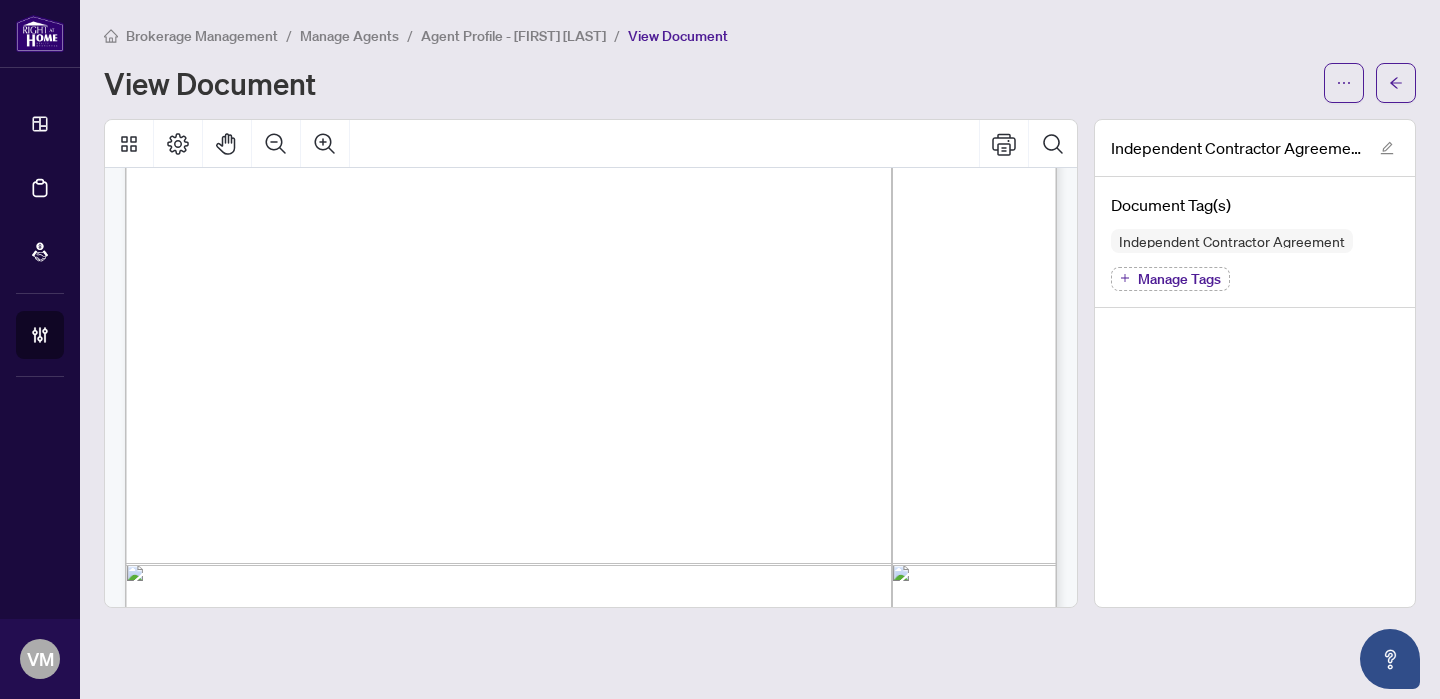 click on "Agent Profile - [FIRST] [LAST]" at bounding box center [513, 36] 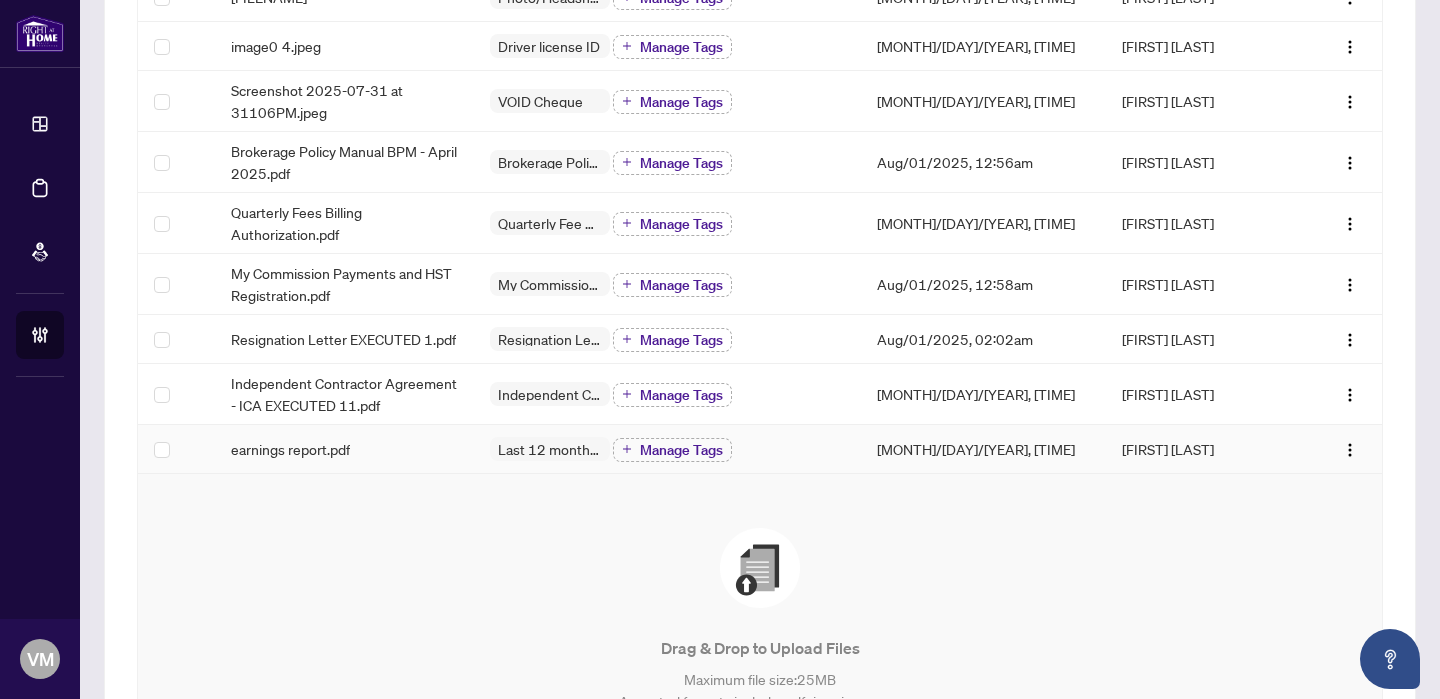 scroll, scrollTop: 364, scrollLeft: 0, axis: vertical 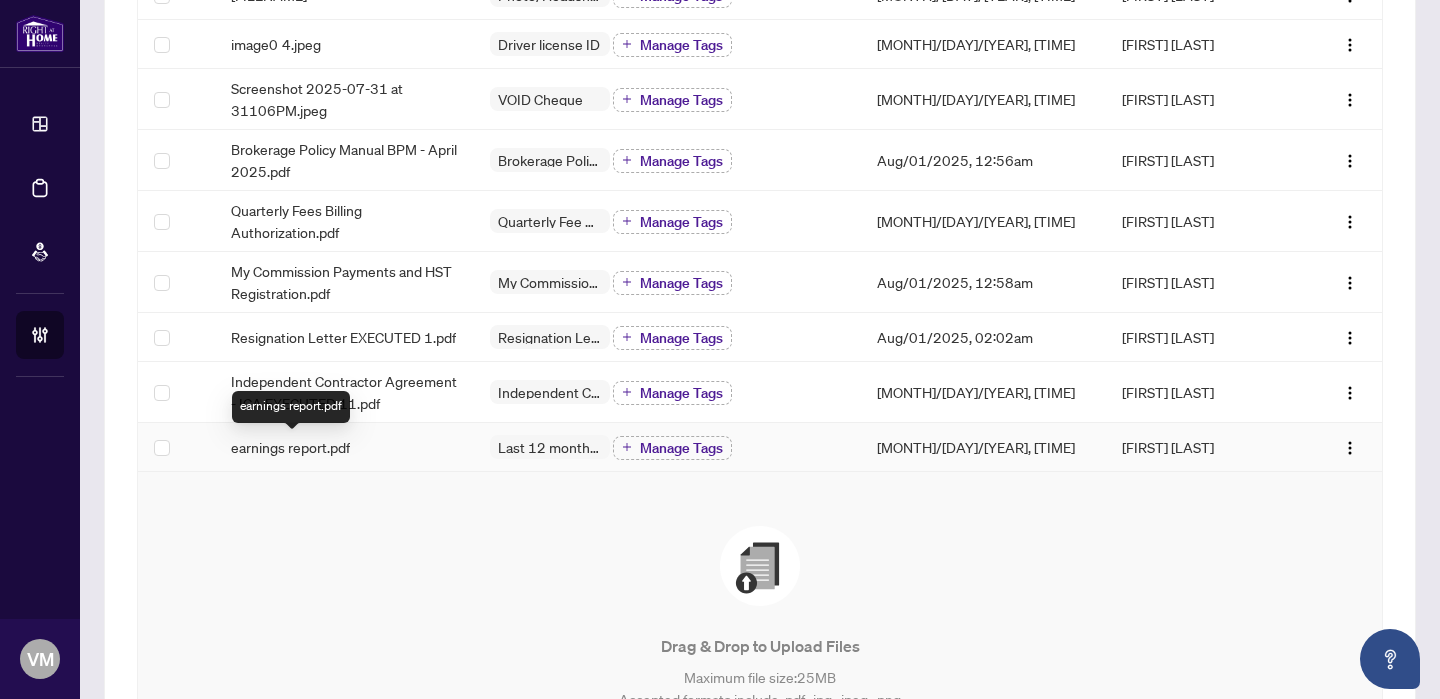 click on "earnings report.pdf" at bounding box center [290, 447] 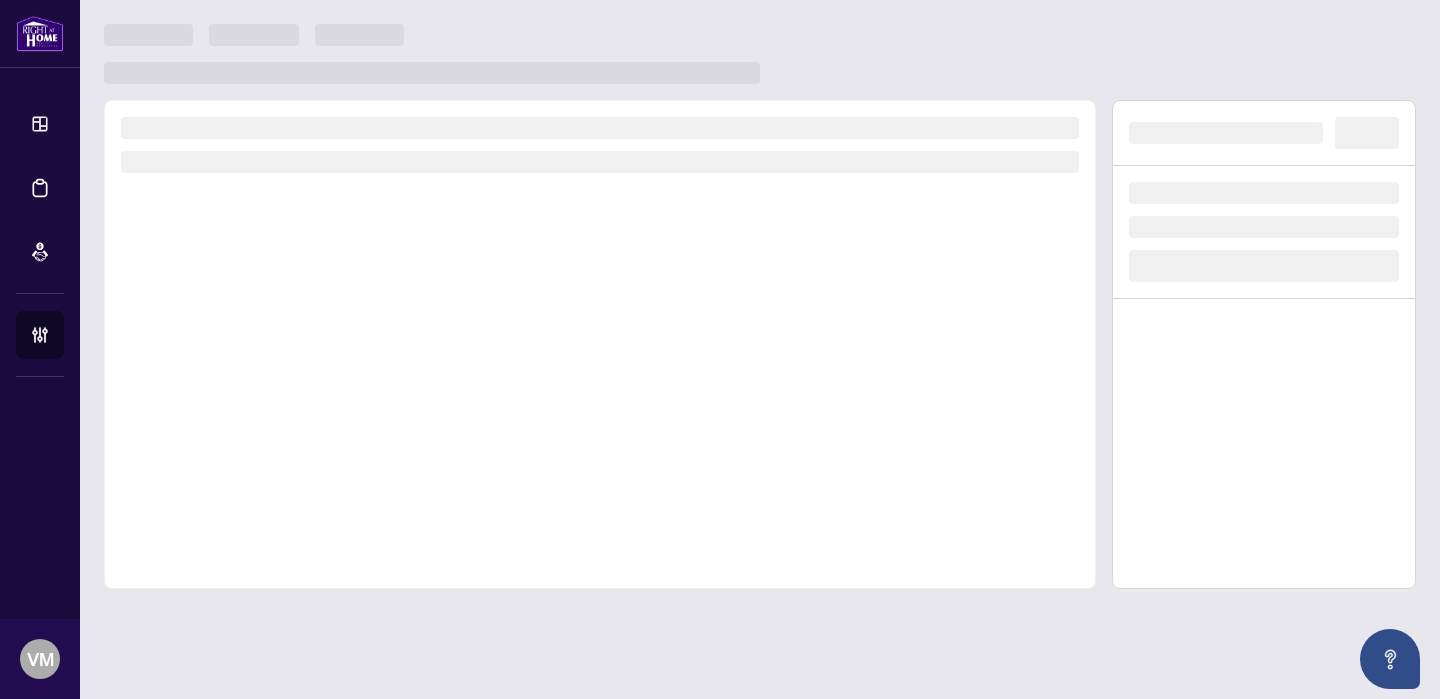 scroll, scrollTop: 0, scrollLeft: 0, axis: both 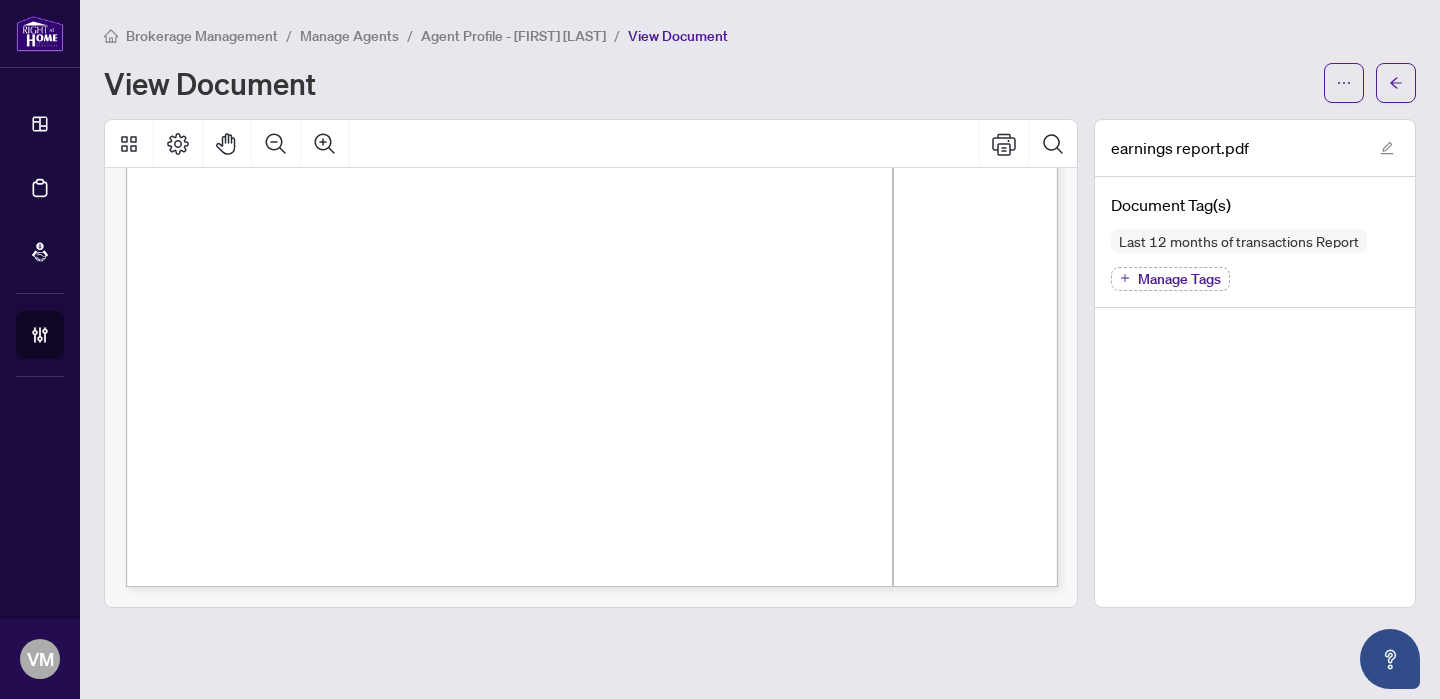 click on "Agent Profile - [FIRST] [LAST]" at bounding box center (513, 36) 